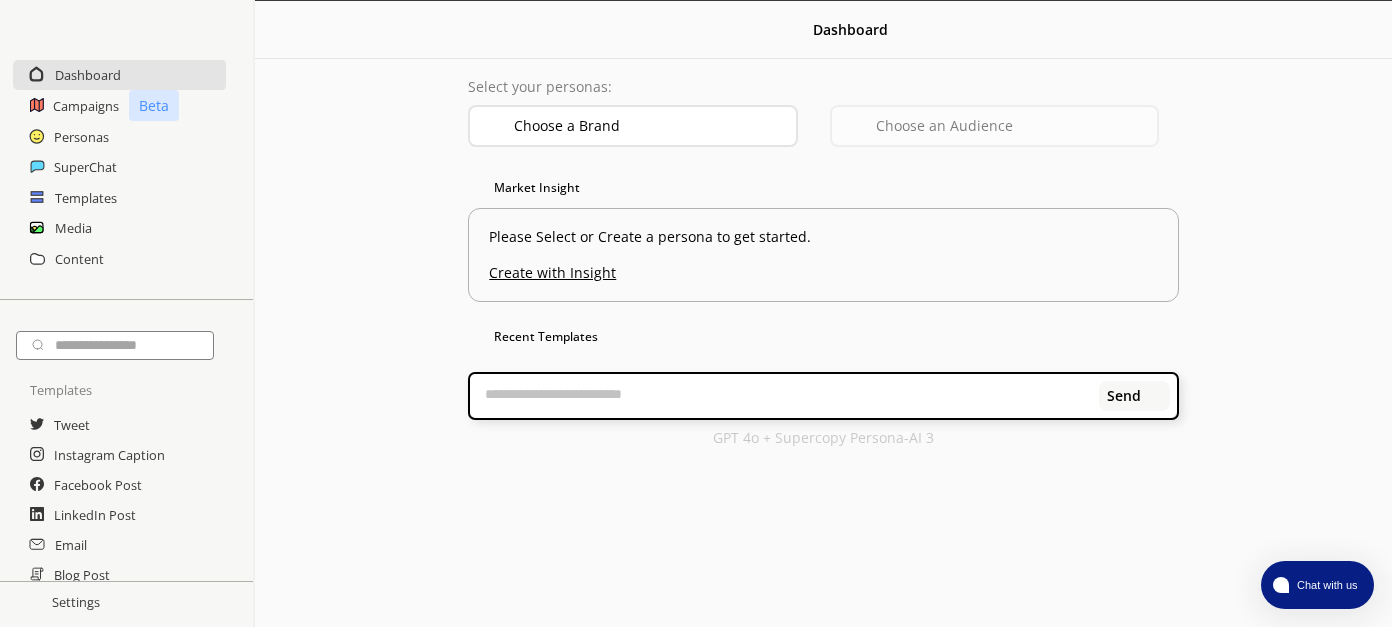 scroll, scrollTop: 0, scrollLeft: 0, axis: both 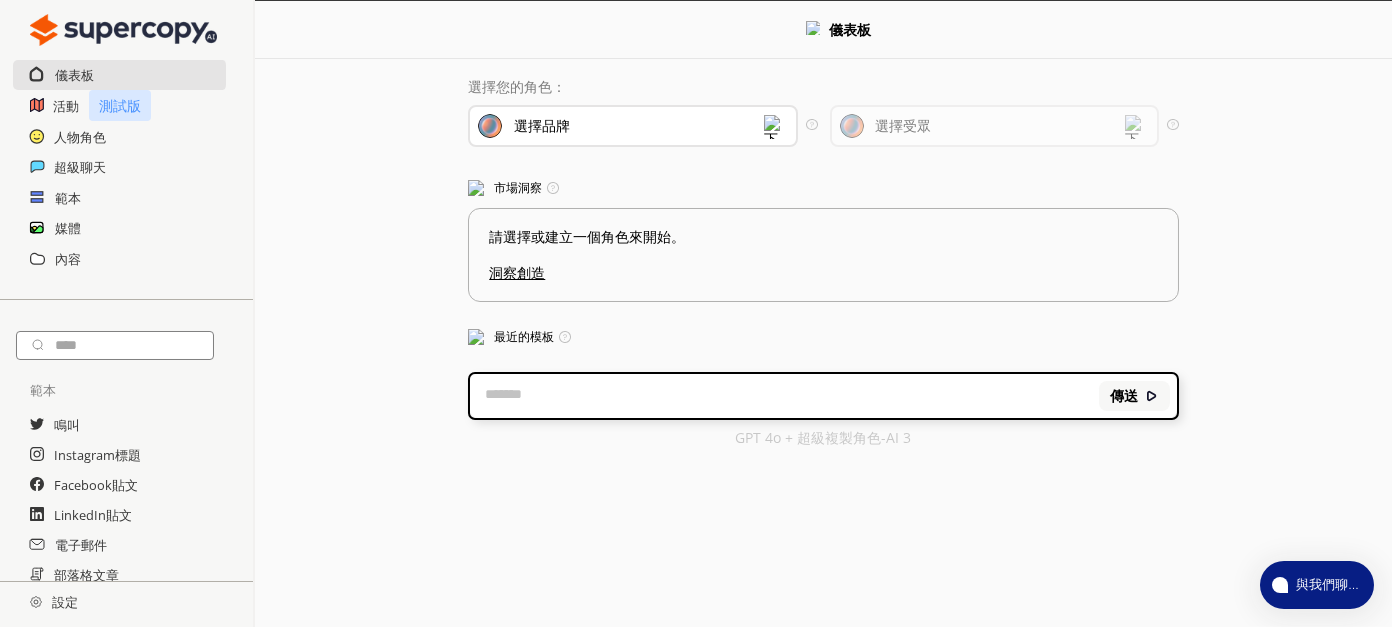 click on "活動 測試版" at bounding box center (120, 75) 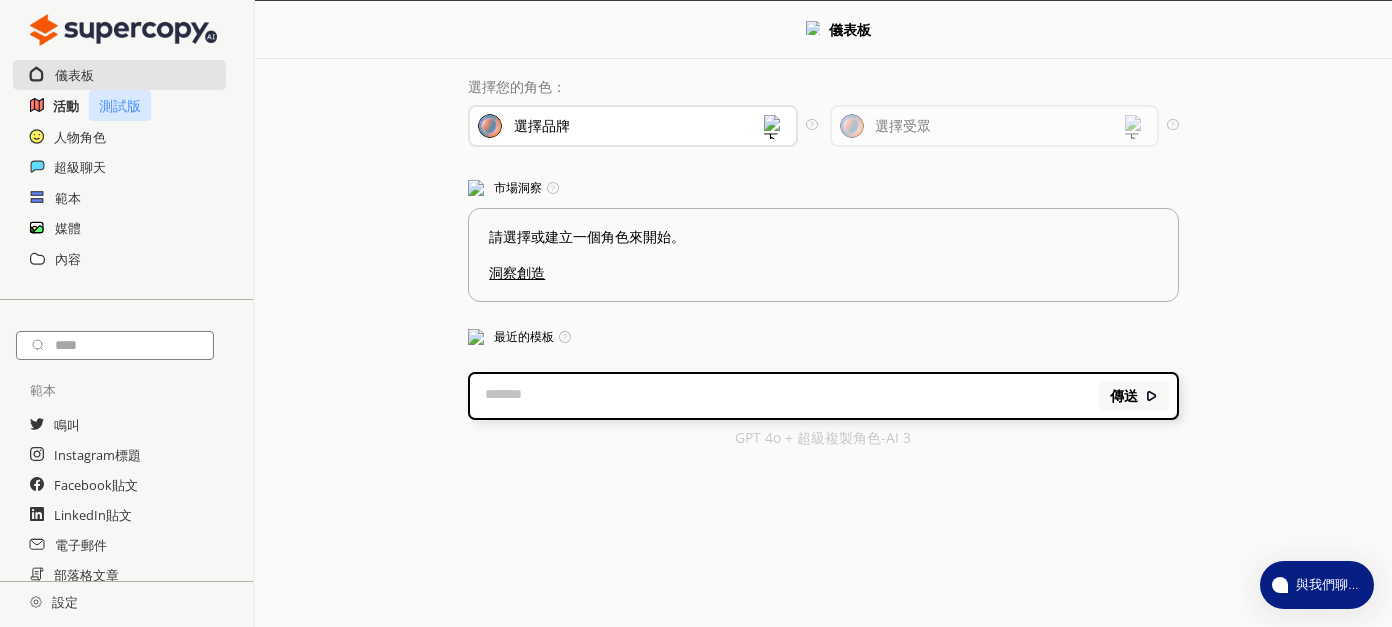 click on "活動" at bounding box center (66, 106) 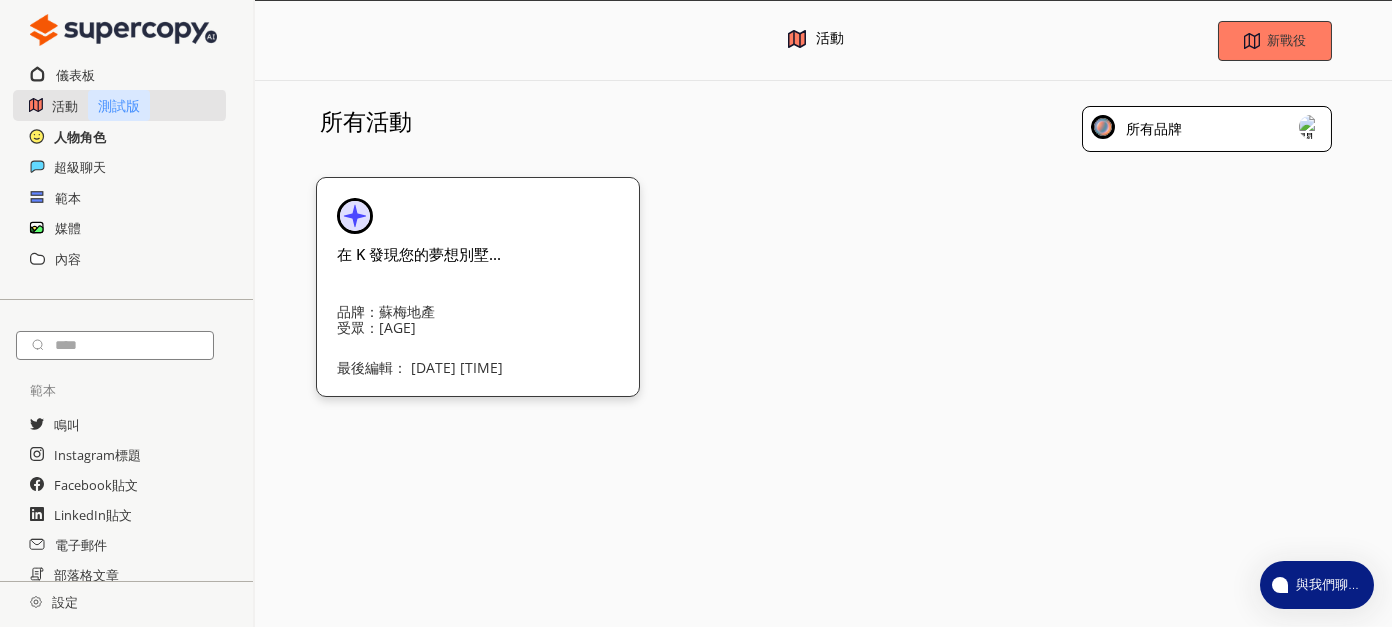click on "人物角色" at bounding box center (80, 137) 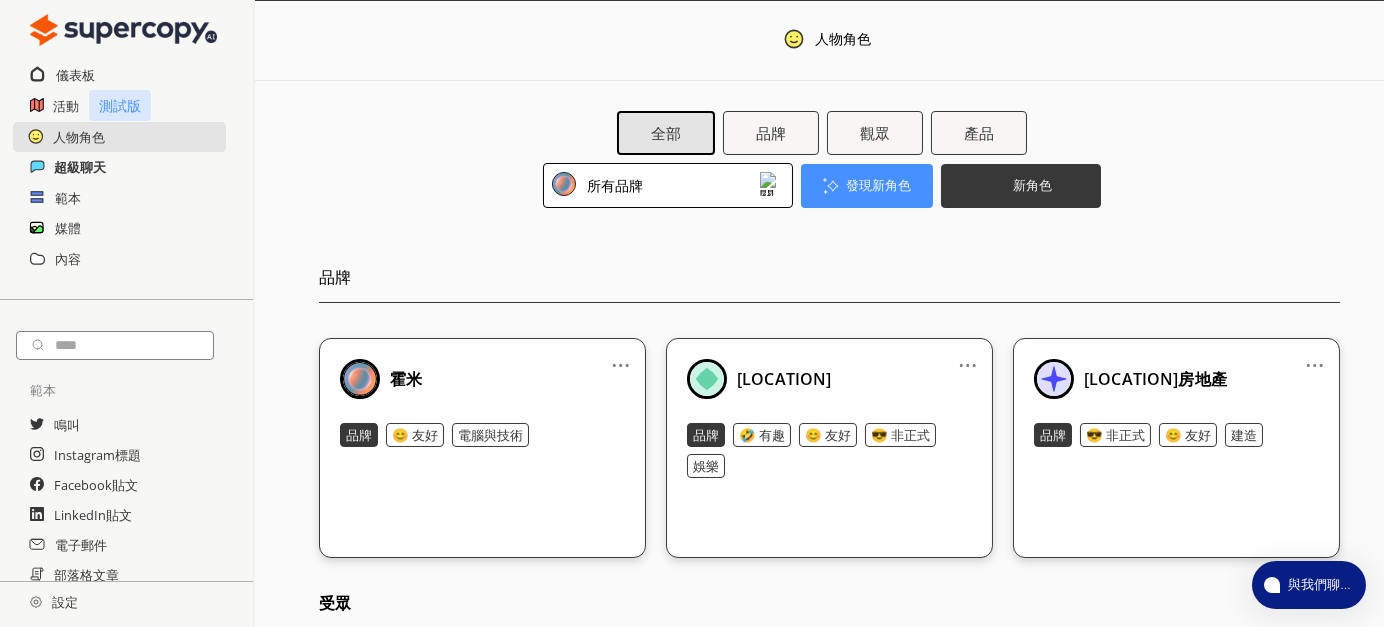 click on "超級聊天" at bounding box center (80, 167) 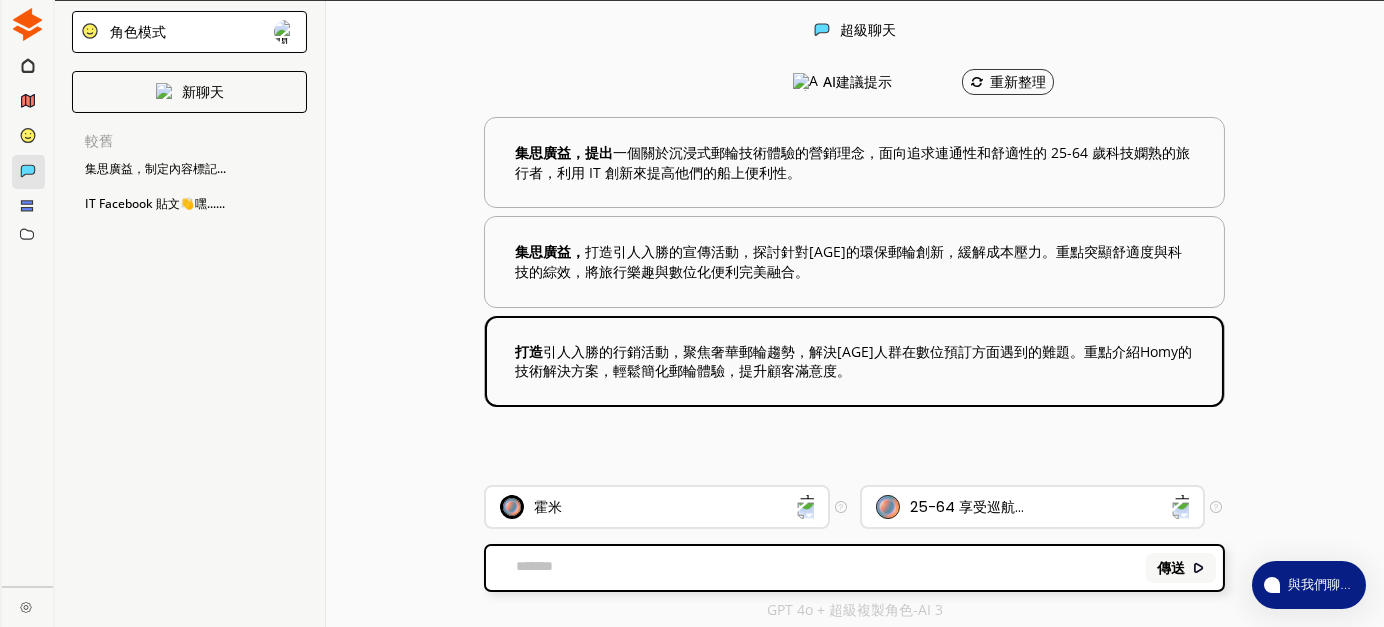scroll, scrollTop: 0, scrollLeft: 0, axis: both 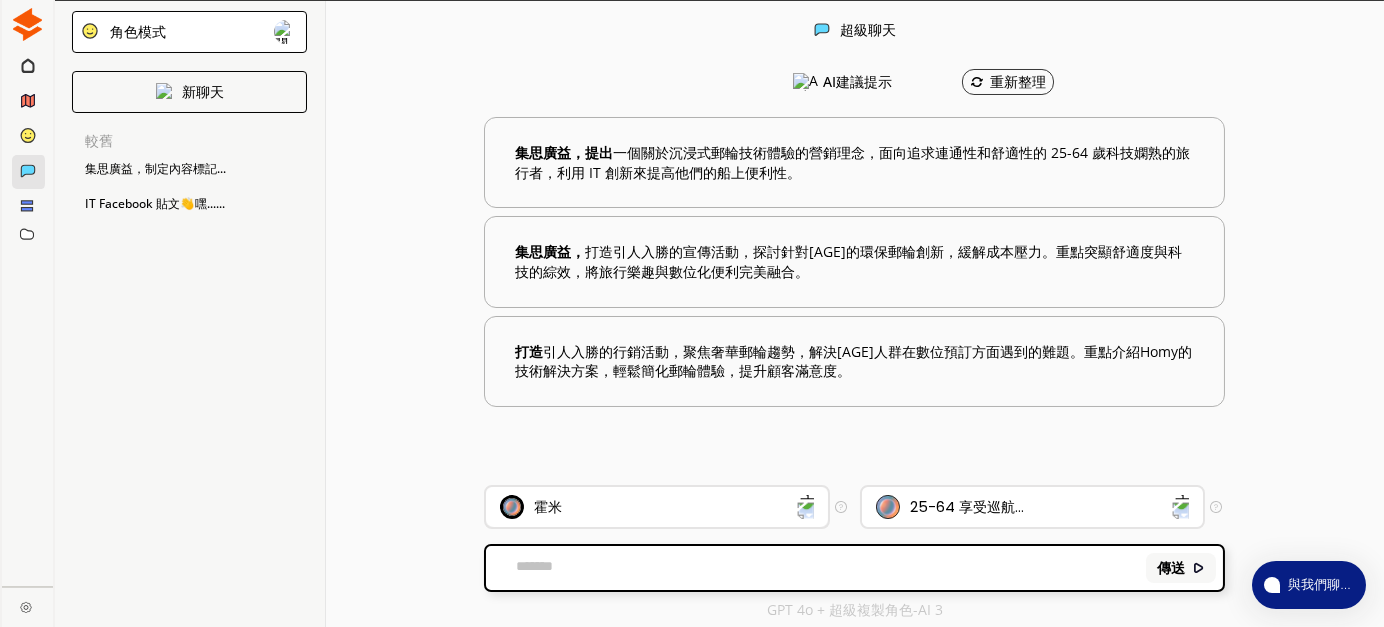 click on "霍米" at bounding box center (644, 507) 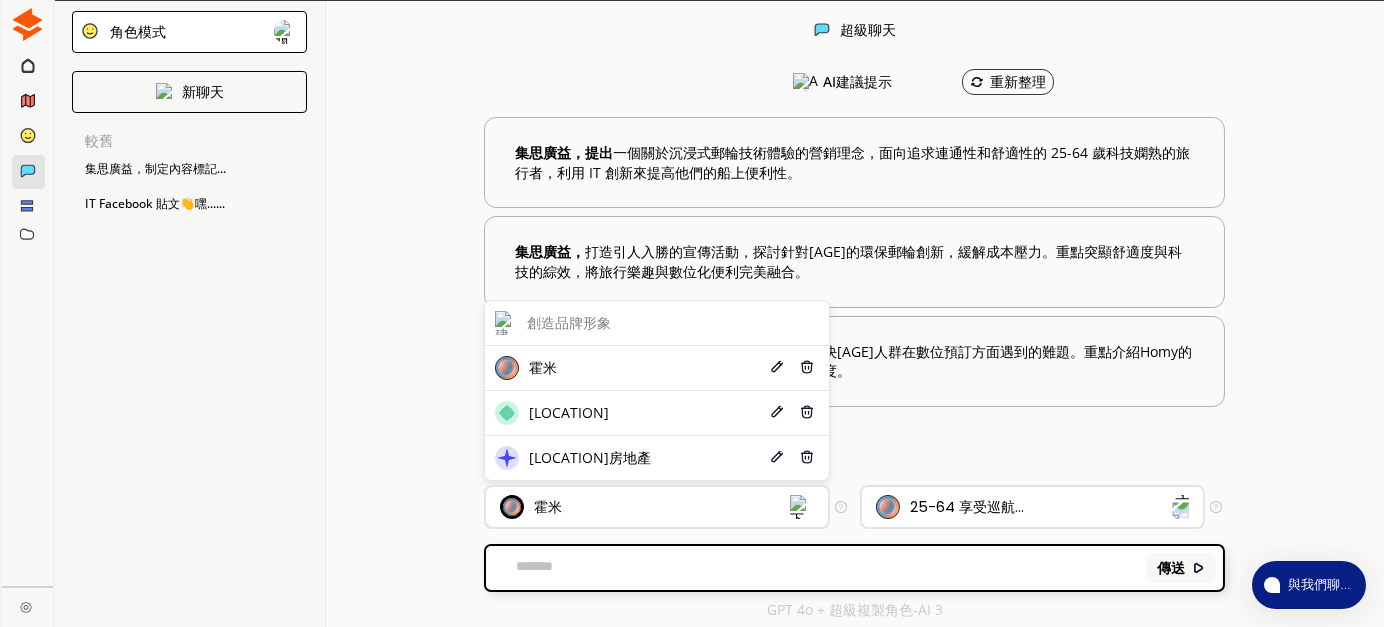 click on "霍米" at bounding box center [644, 507] 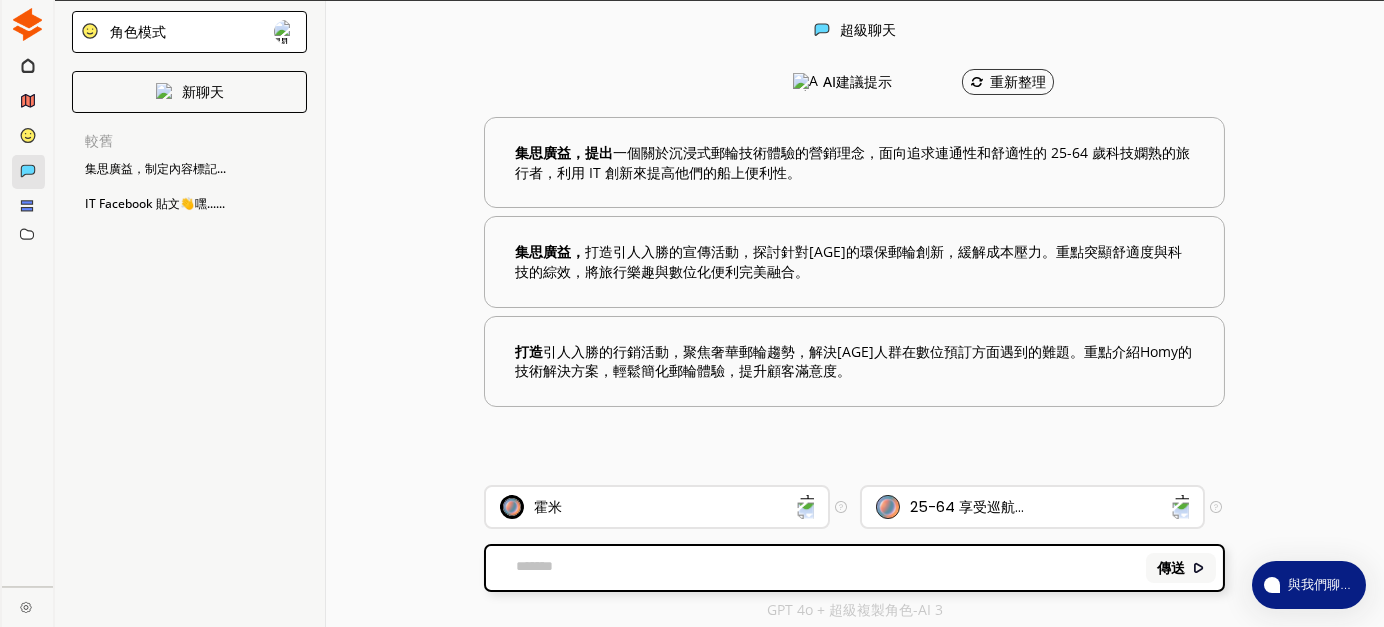 click at bounding box center (27, 313) 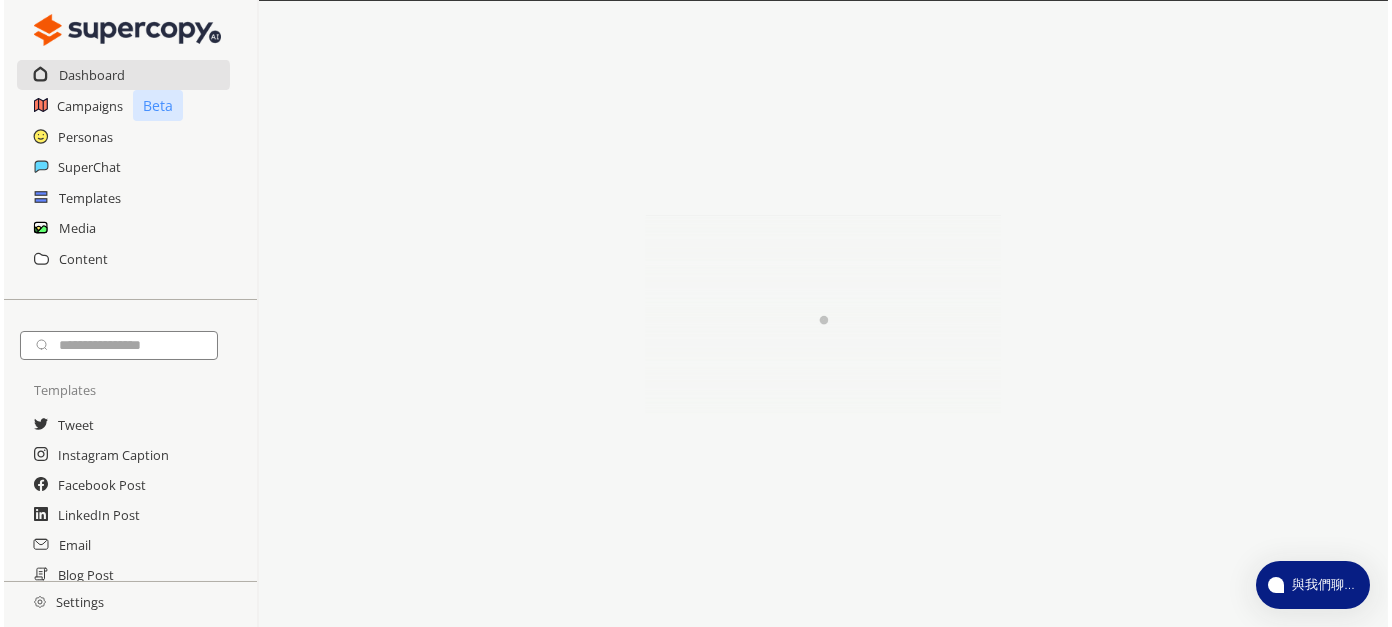 scroll, scrollTop: 0, scrollLeft: 0, axis: both 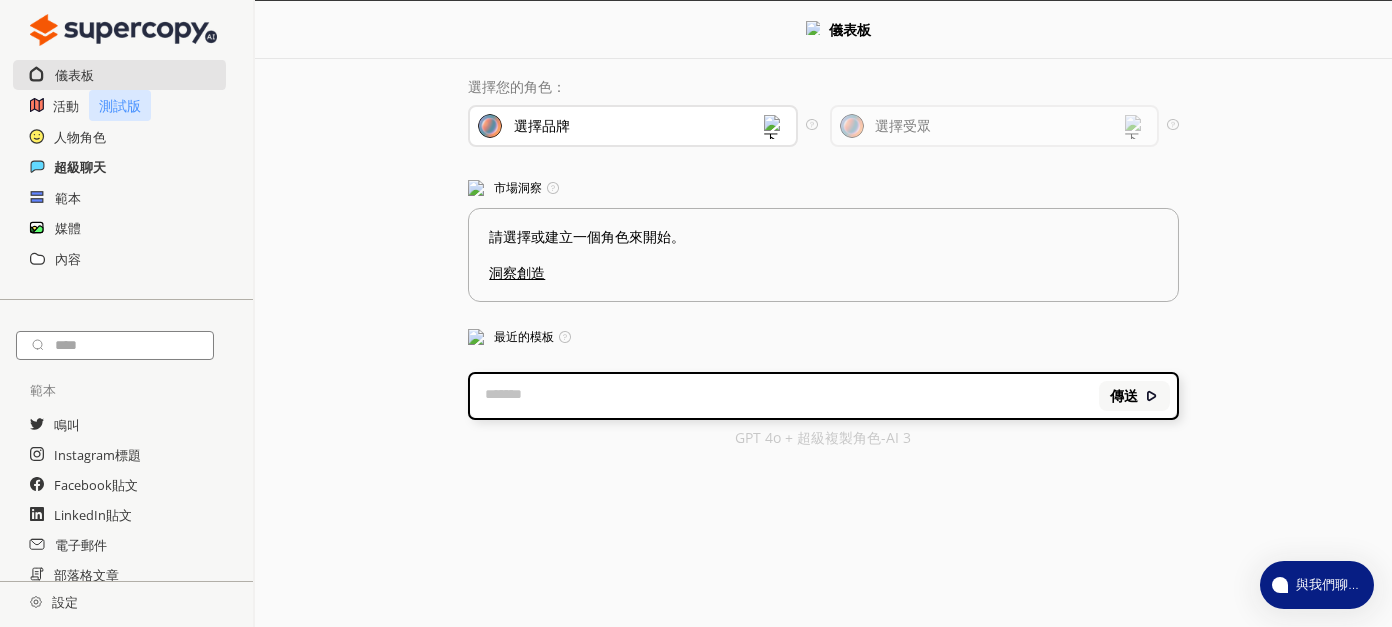 click on "超級聊天" at bounding box center [80, 167] 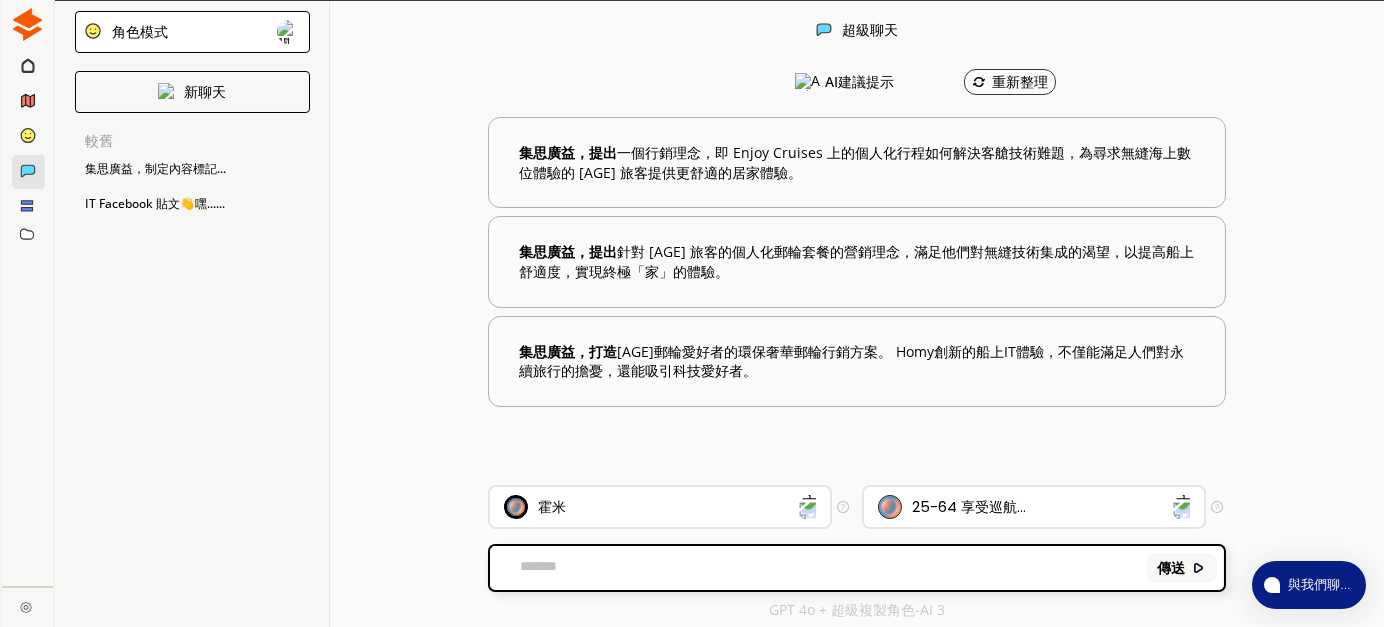 click at bounding box center (27, 24) 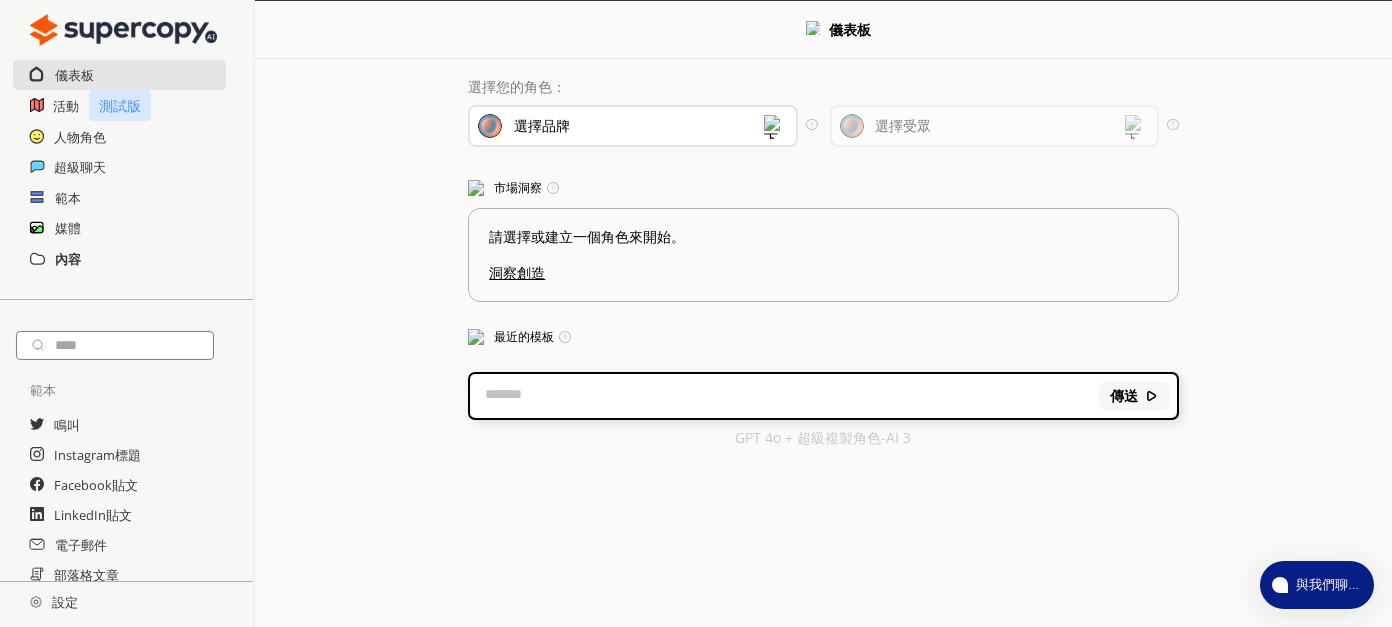 click on "內容" at bounding box center [68, 259] 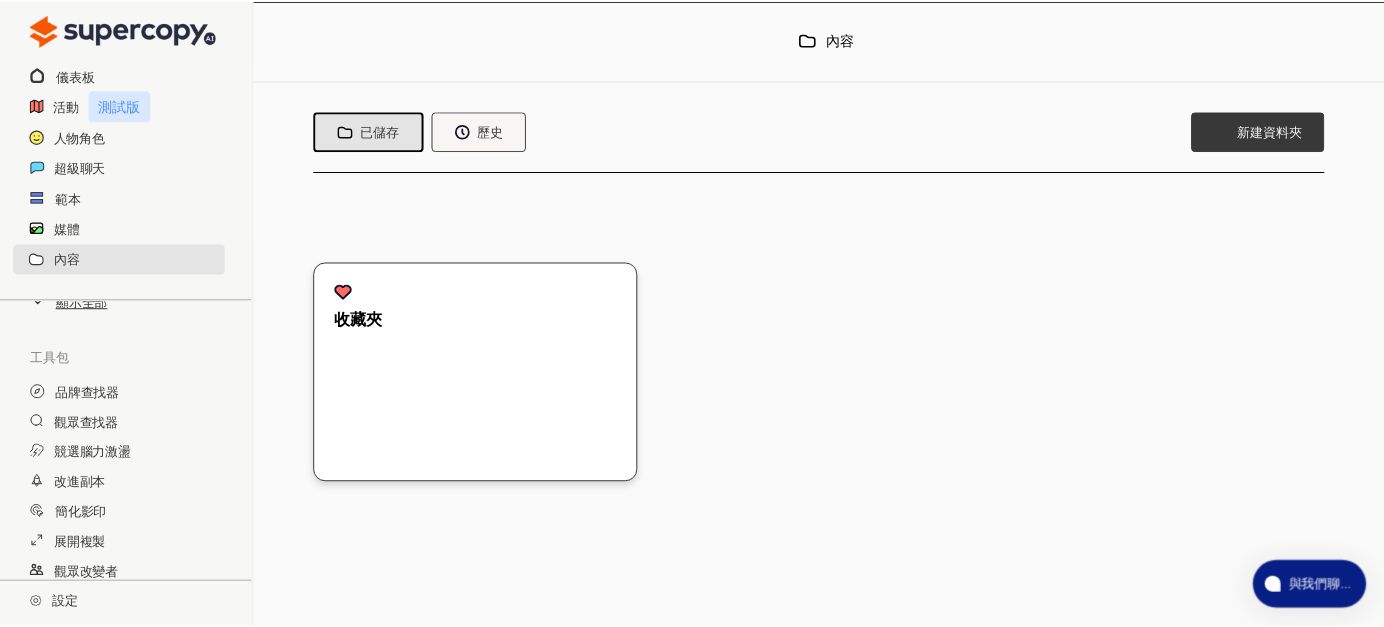scroll, scrollTop: 300, scrollLeft: 0, axis: vertical 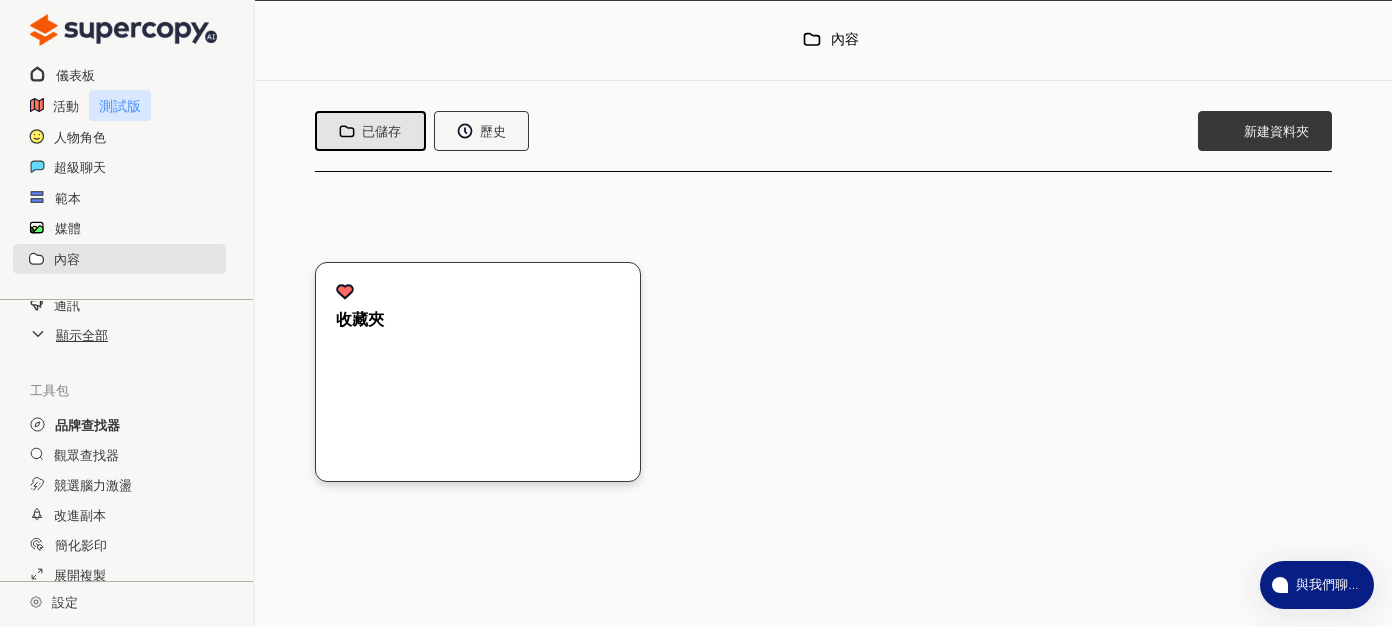 click on "品牌查找器" at bounding box center [87, 425] 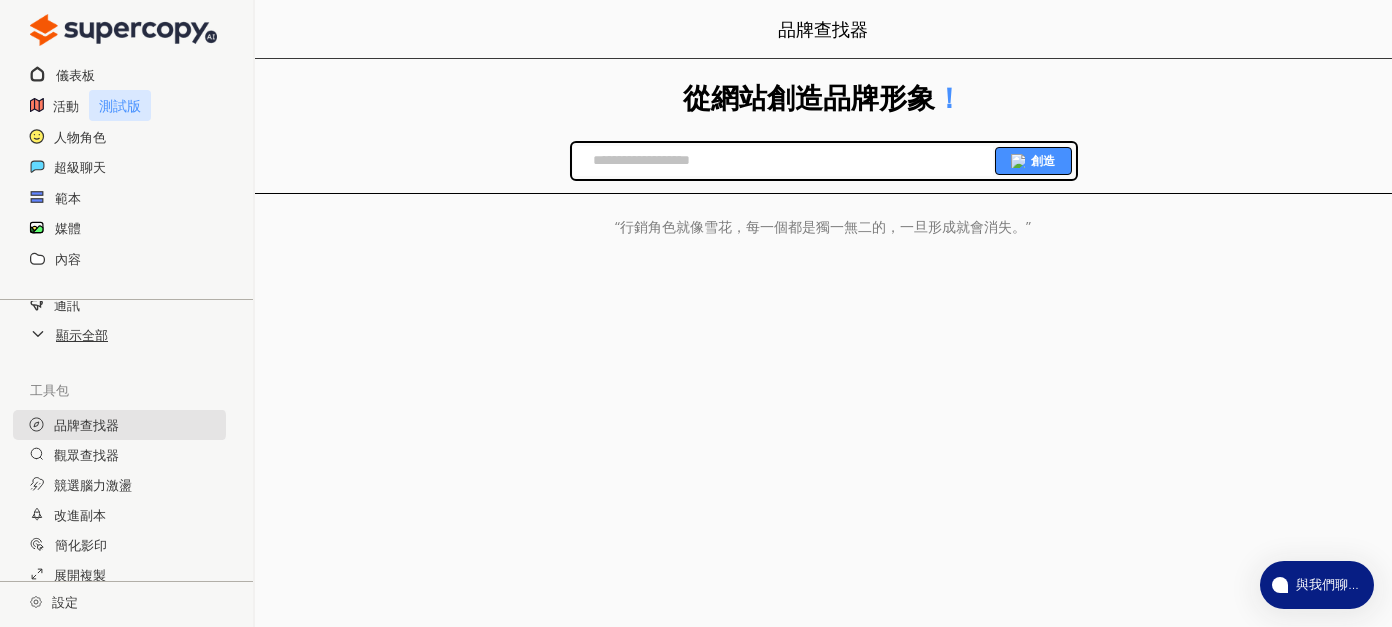 click on "從網站創造品牌形象 ！     創造 “行銷角色就像雪花，每一個都是獨一無二的，一旦形成就會消失。” 您儲存的角色可以在您的角色庫 中找到 。" at bounding box center (823, 206) 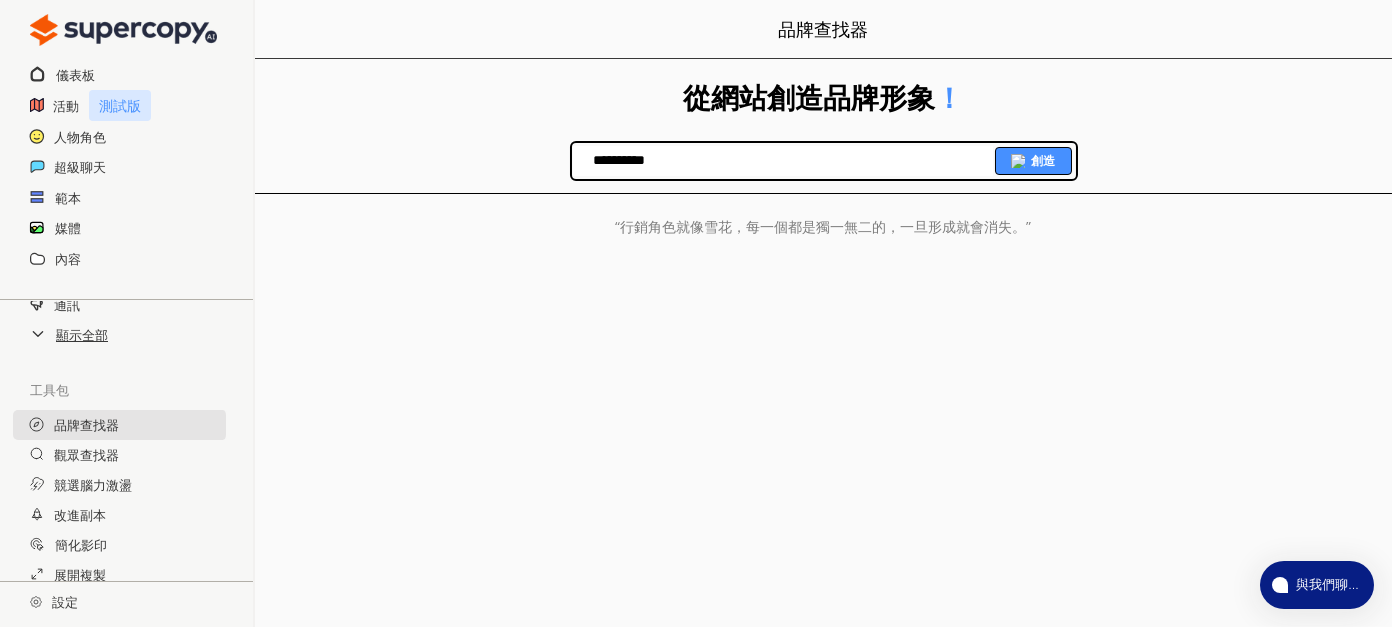 type on "**********" 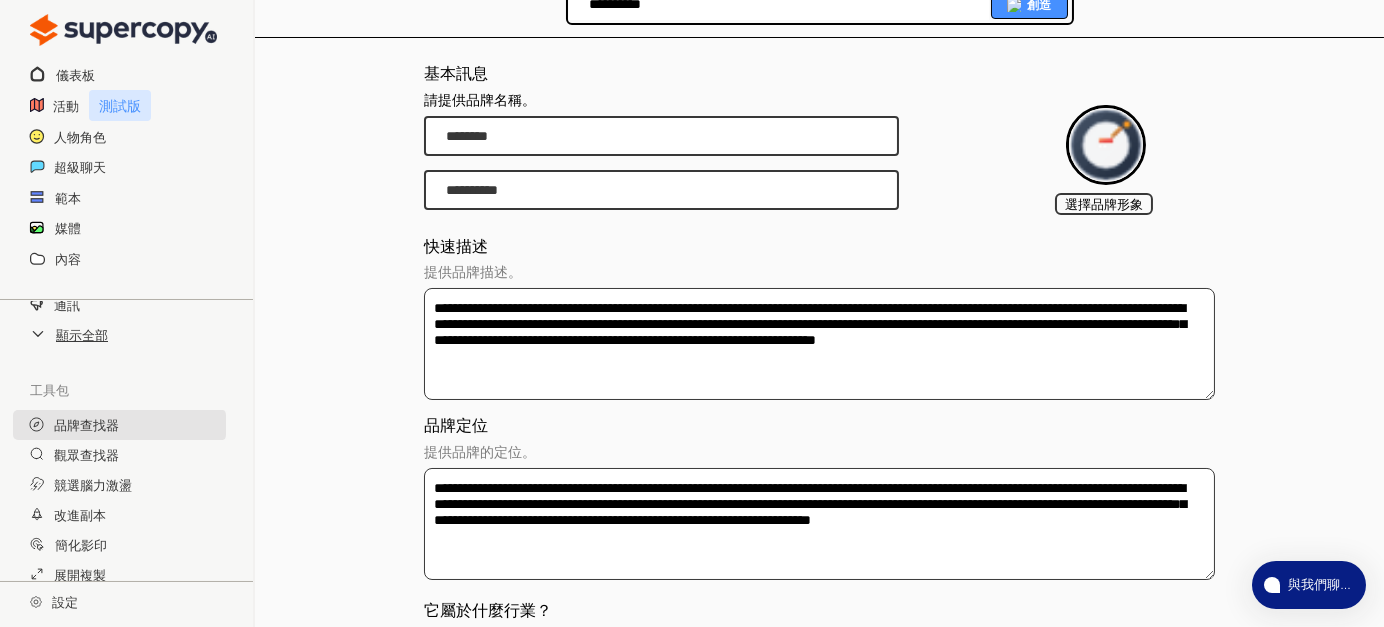 scroll, scrollTop: 400, scrollLeft: 0, axis: vertical 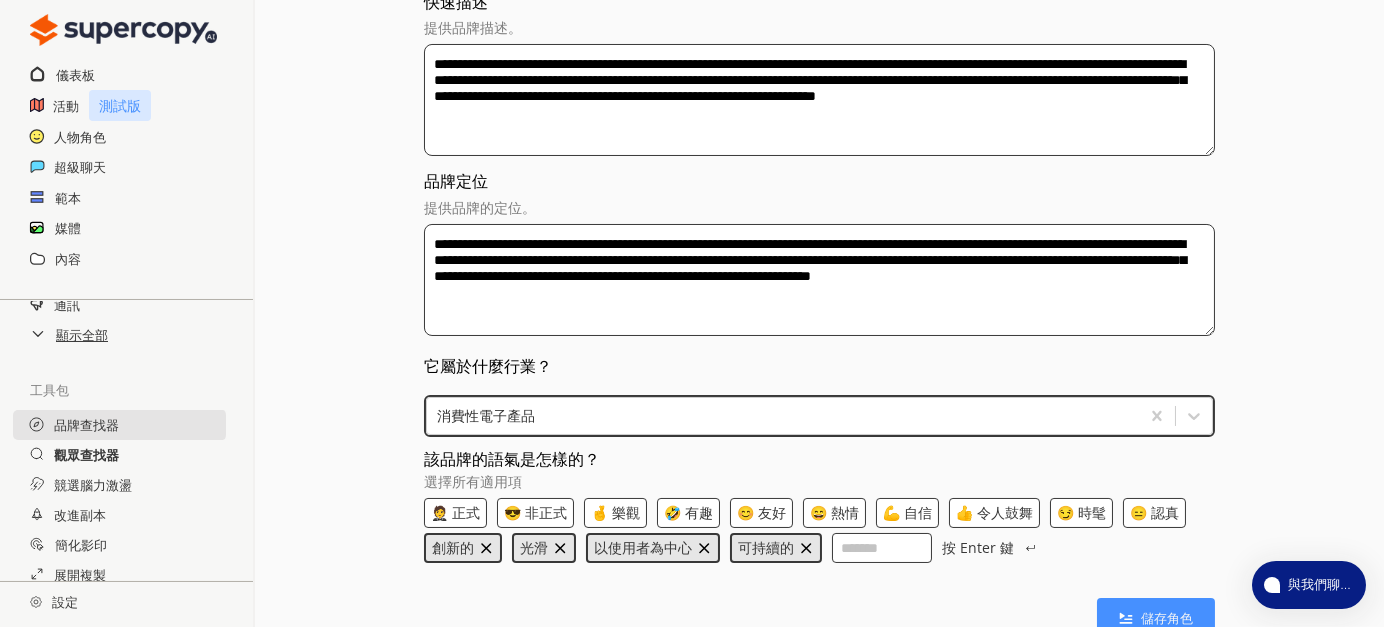 click on "觀眾查找器" at bounding box center (86, 455) 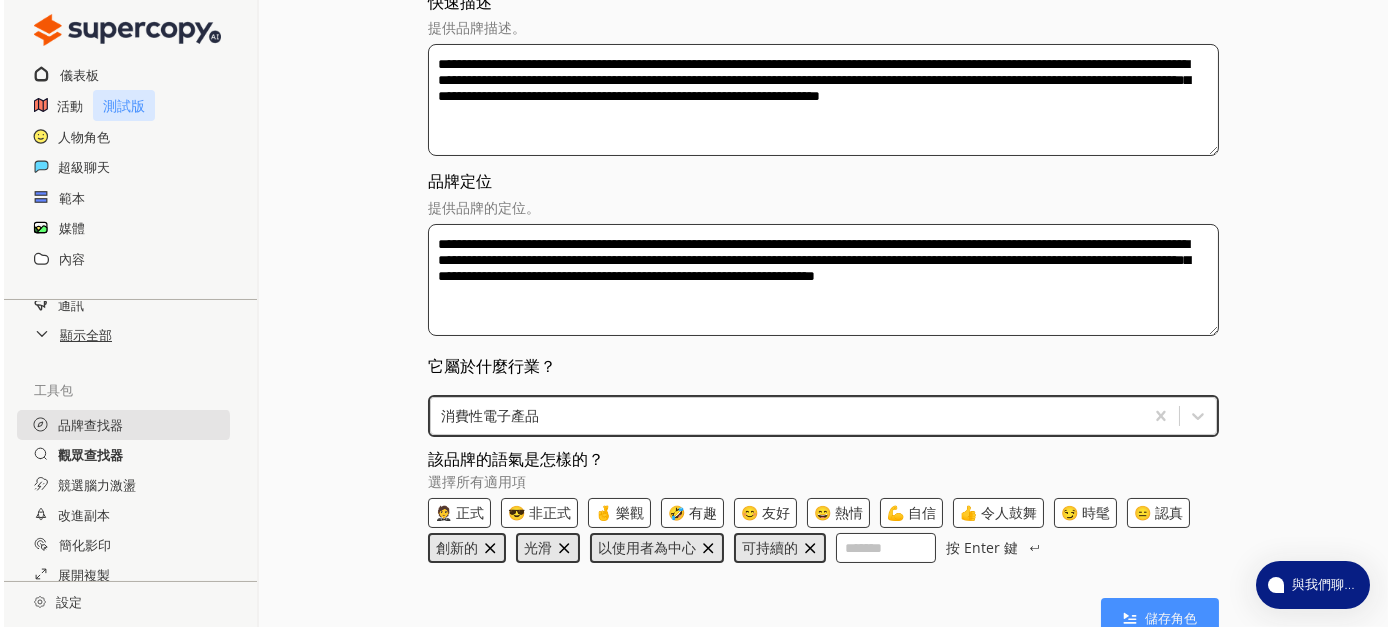 scroll, scrollTop: 0, scrollLeft: 0, axis: both 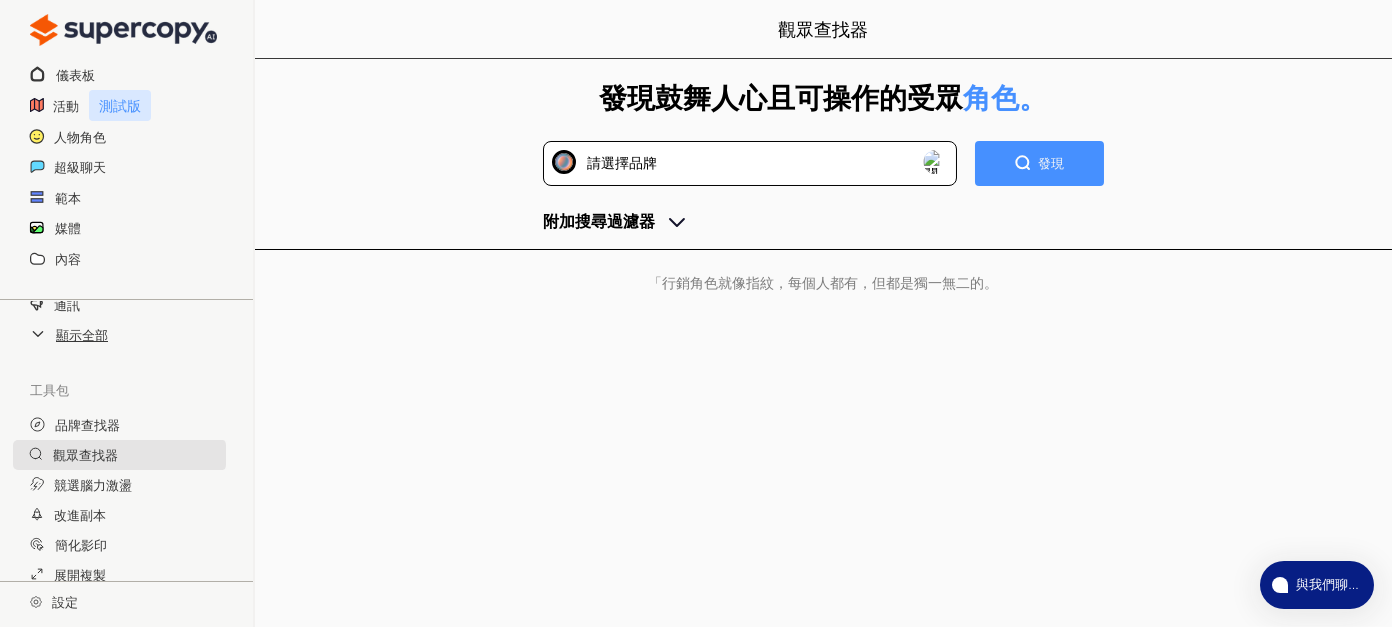 click on "發現鼓舞人心且可操作的受眾 角色。" at bounding box center [823, 99] 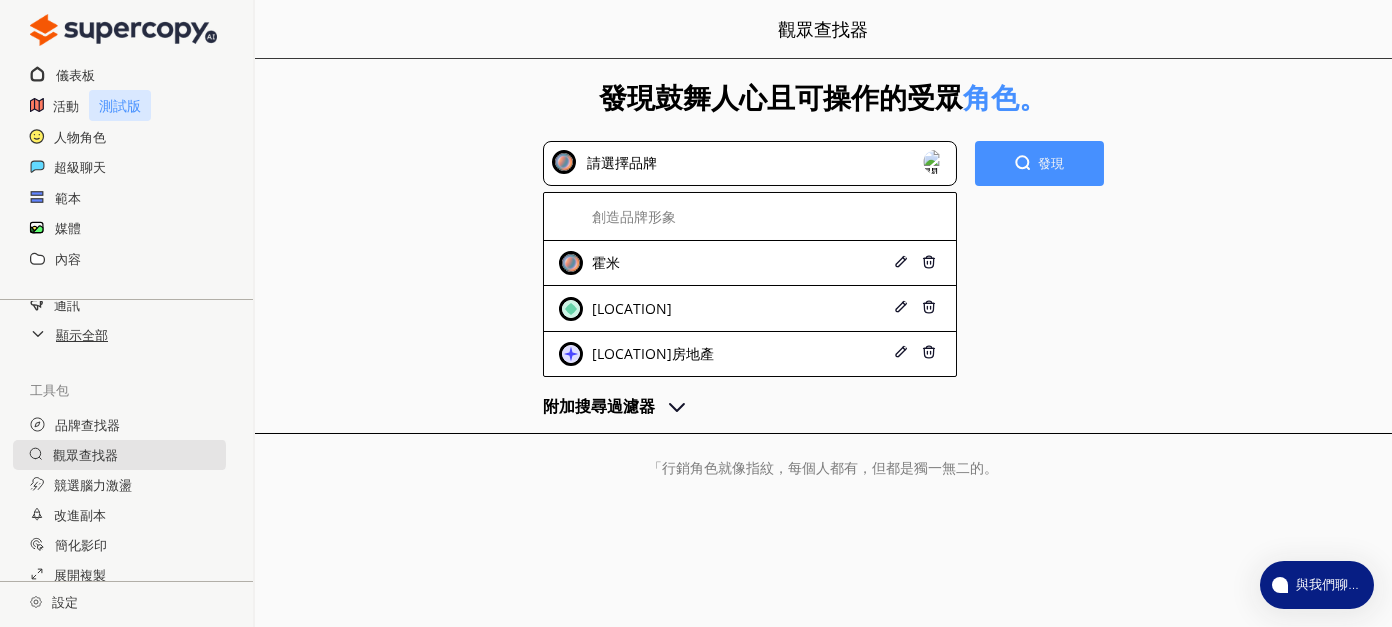 click on "請選擇品牌" at bounding box center [749, 163] 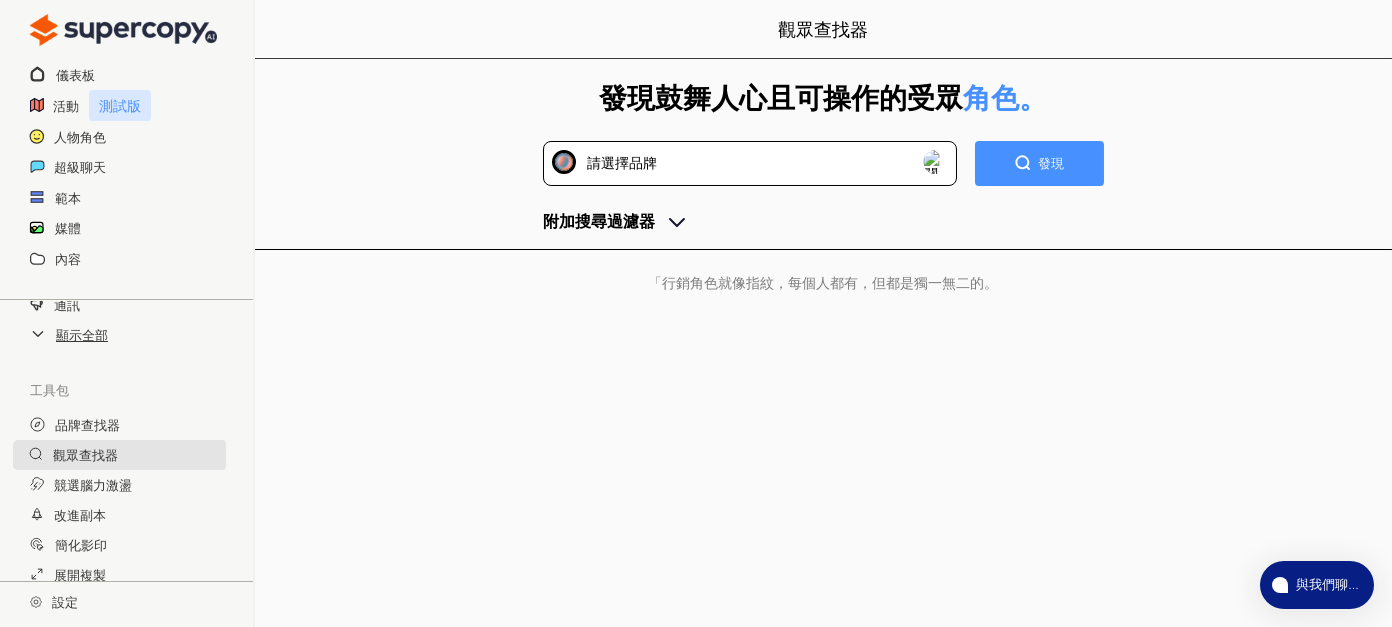 scroll, scrollTop: 400, scrollLeft: 0, axis: vertical 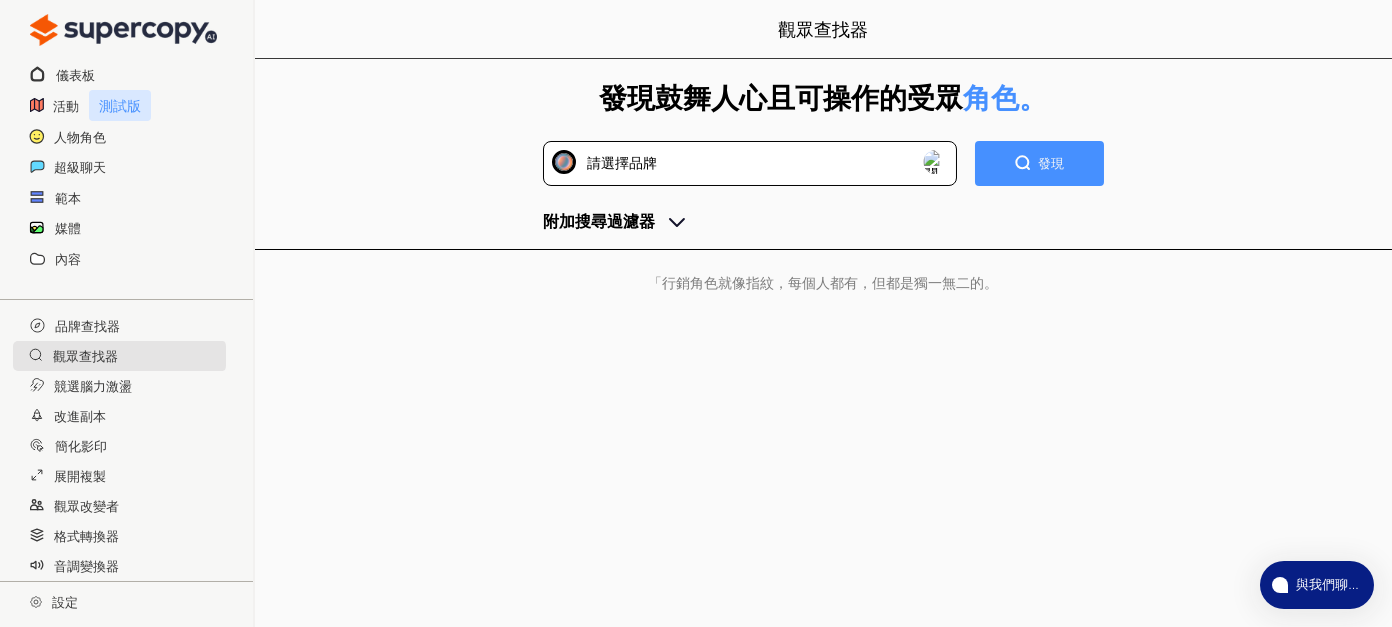 click on "競選腦力激盪" at bounding box center (126, 26) 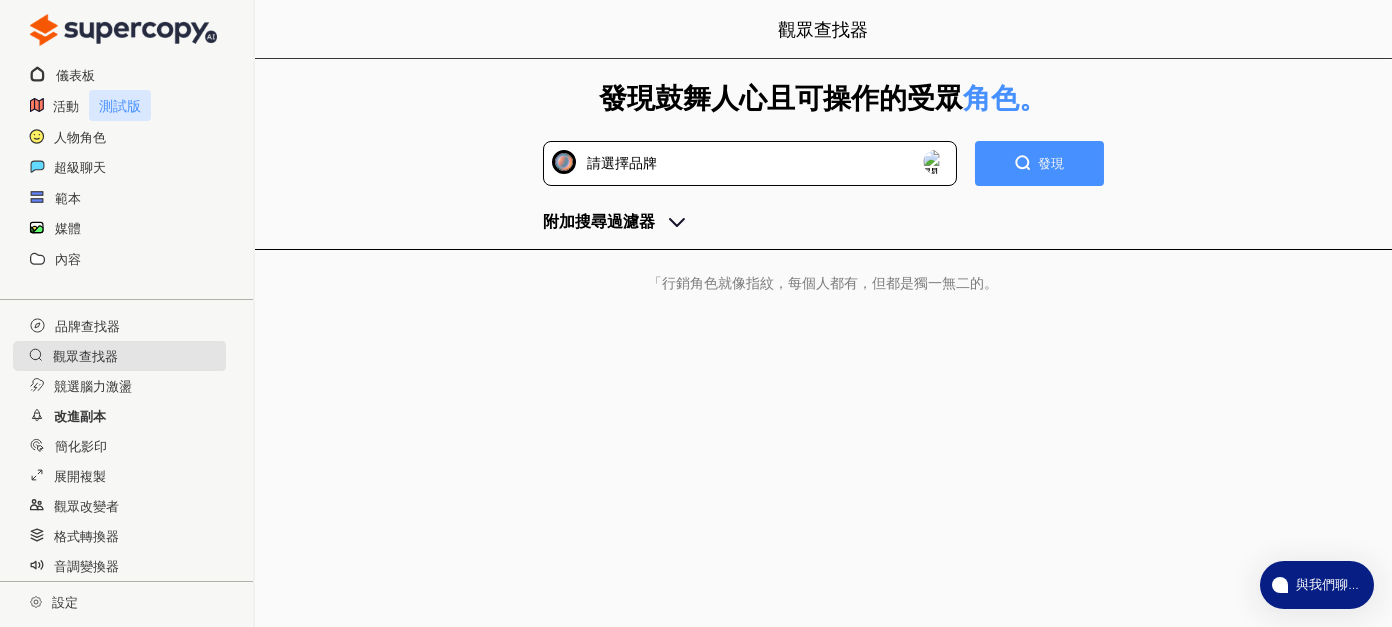 click on "改進副本" at bounding box center [80, 416] 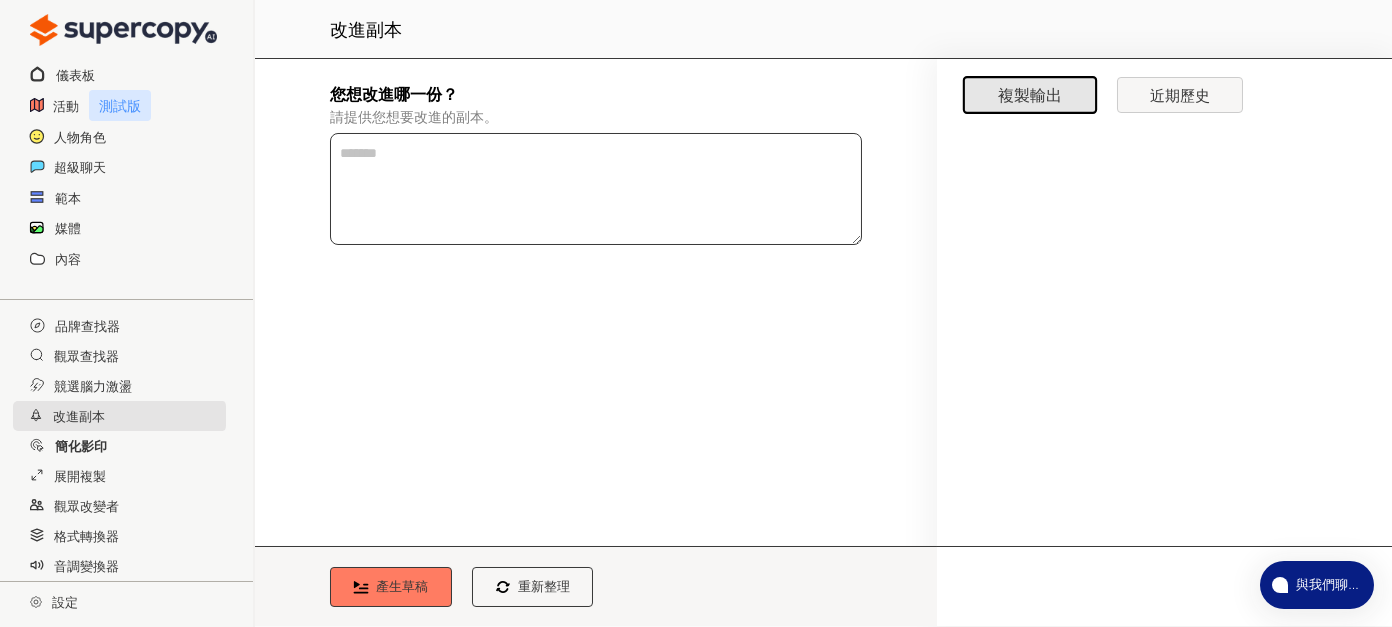 click on "簡化影印" at bounding box center (81, 446) 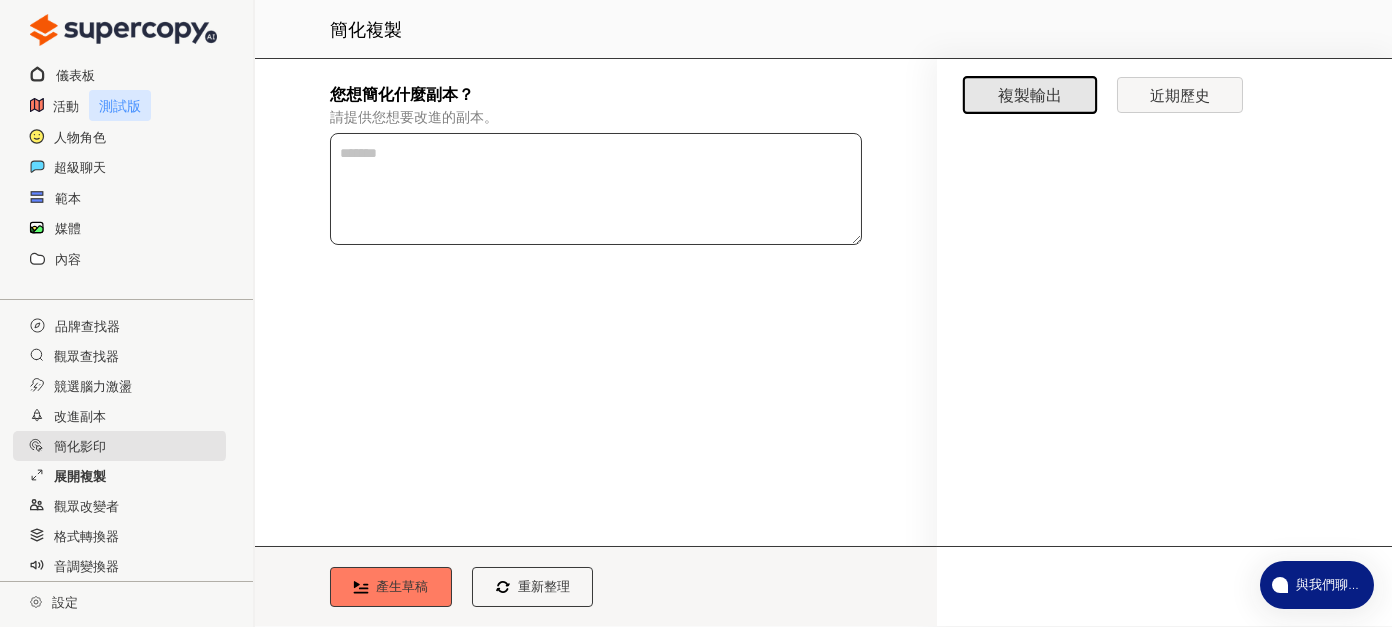click on "展開複製" at bounding box center (80, 476) 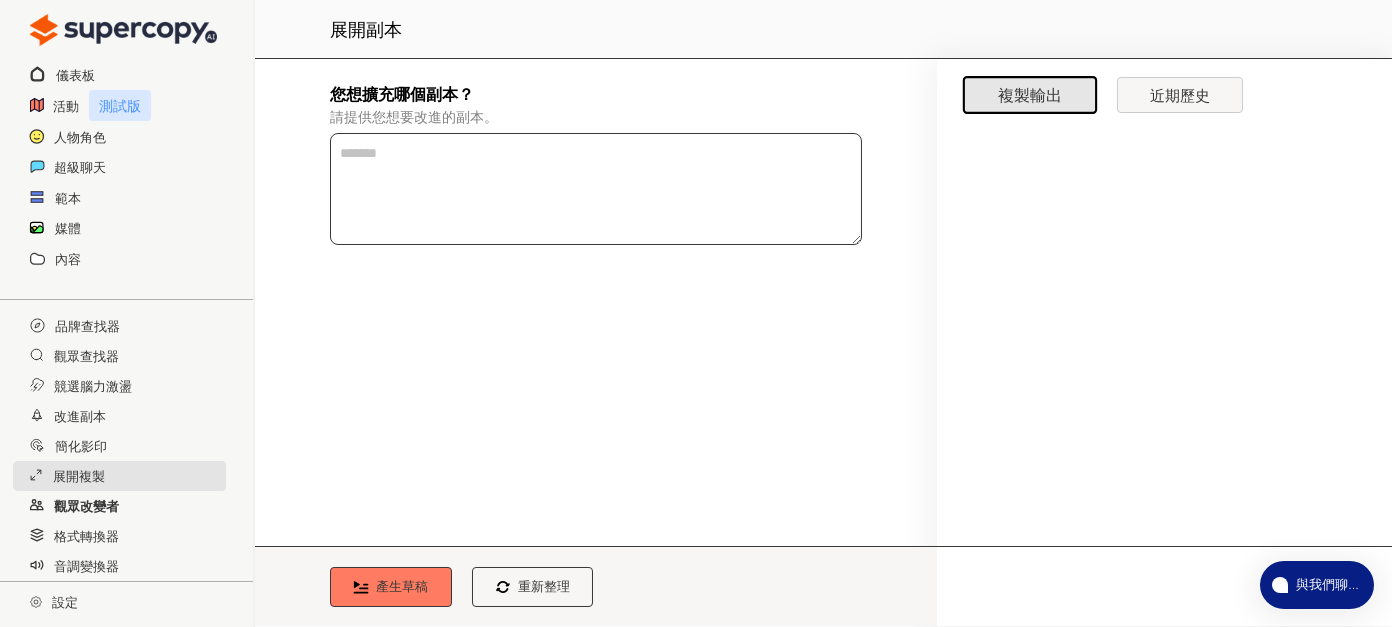 click on "觀眾改變者" at bounding box center (86, 506) 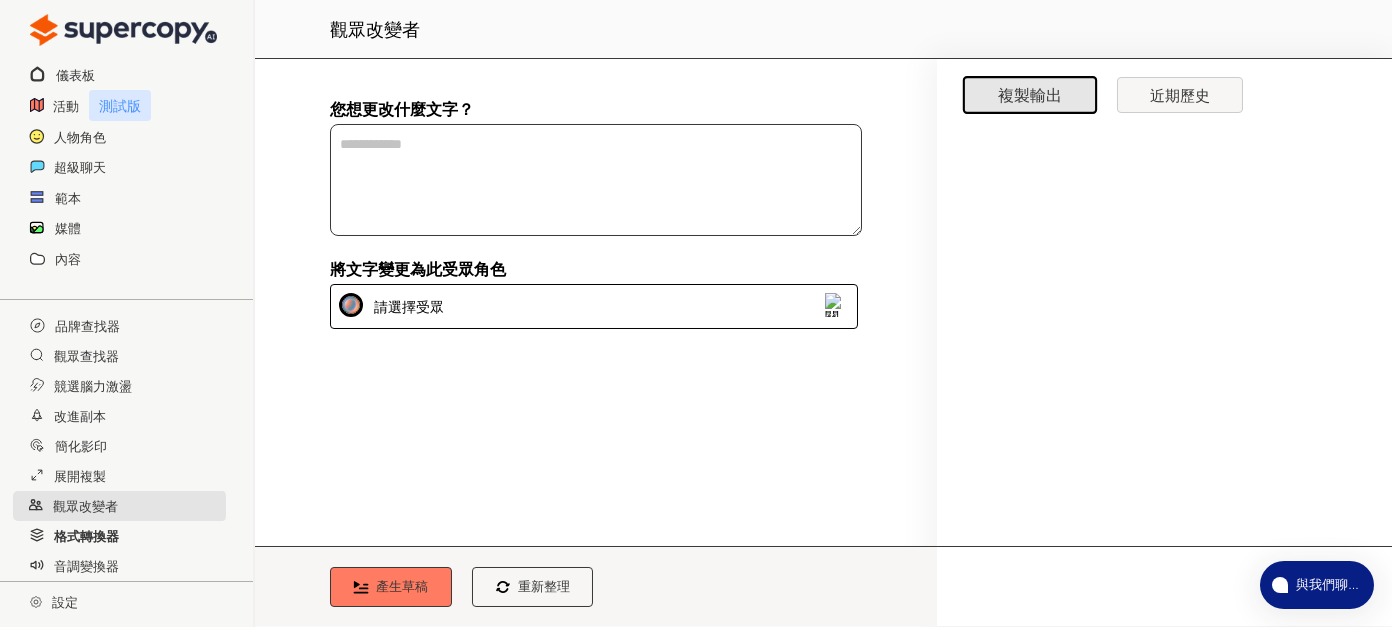 click on "格式轉換器" at bounding box center [86, 536] 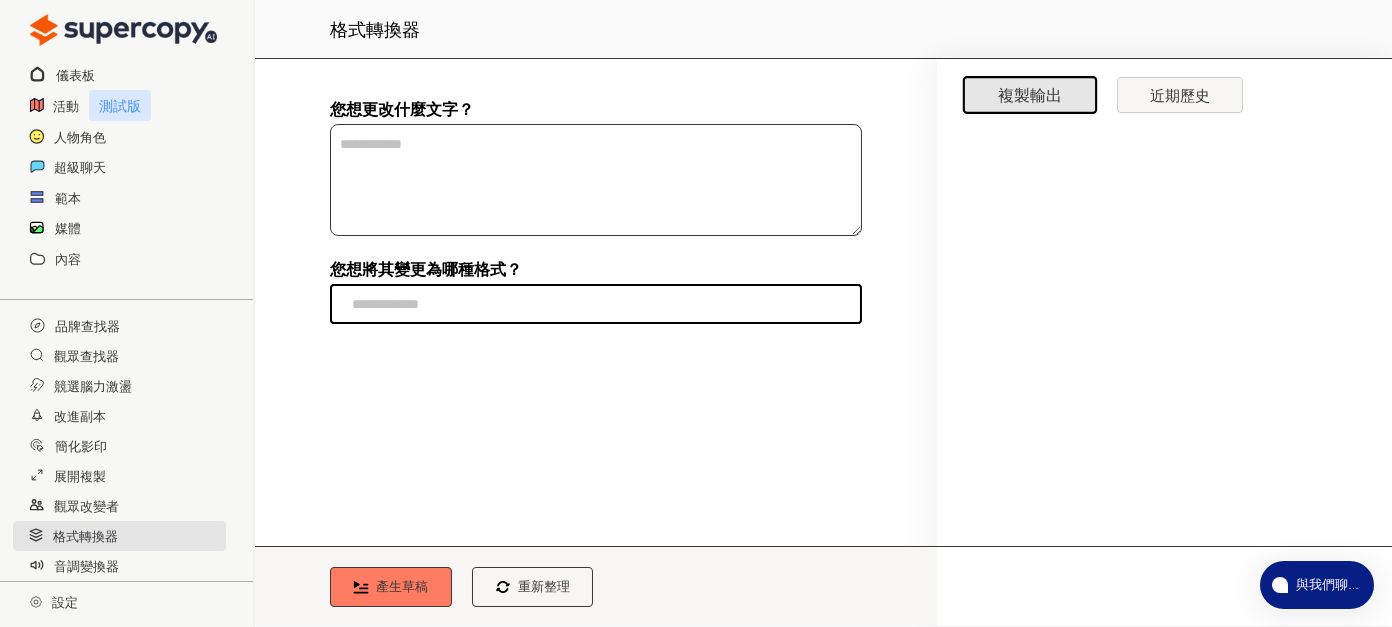 click on "音調變換器" at bounding box center [126, 26] 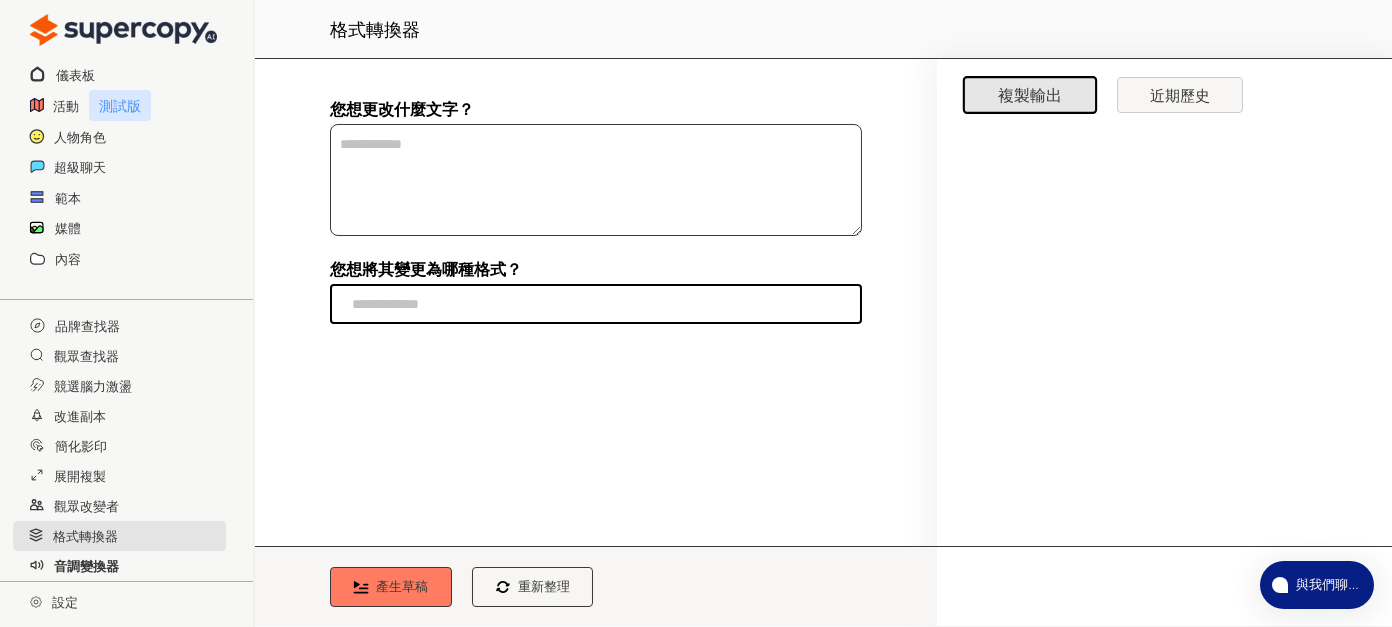 click on "音調變換器" at bounding box center [86, 566] 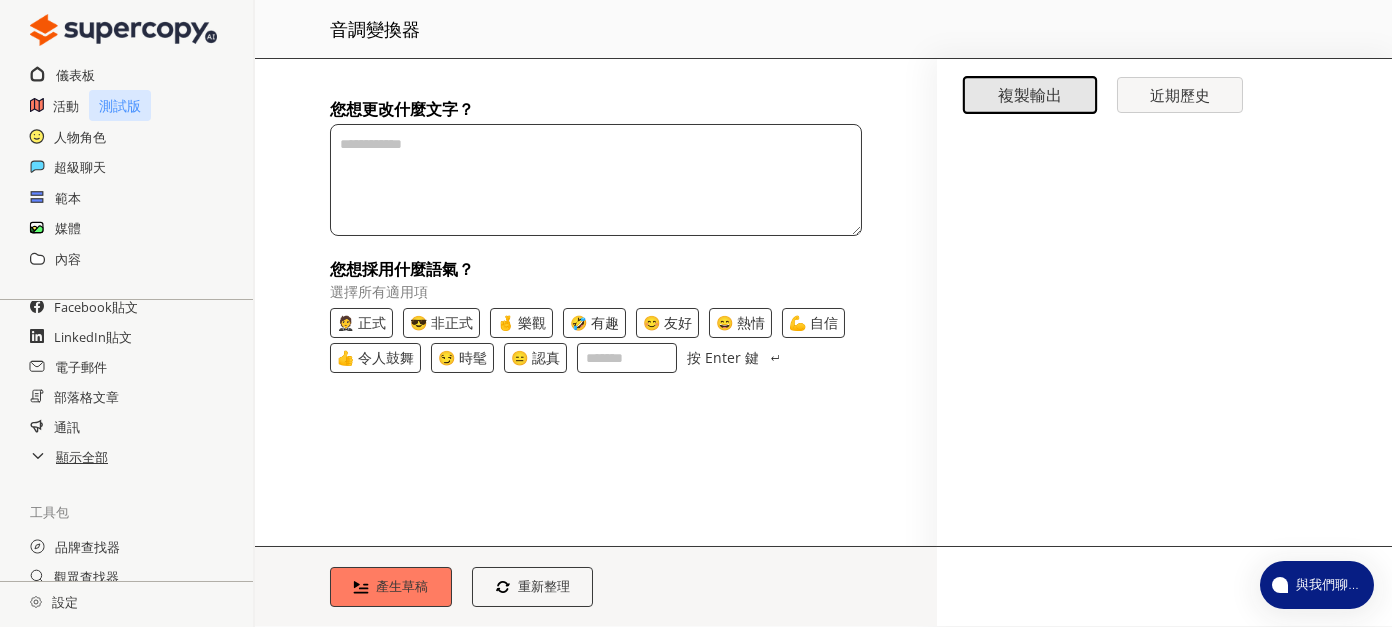 scroll, scrollTop: 0, scrollLeft: 0, axis: both 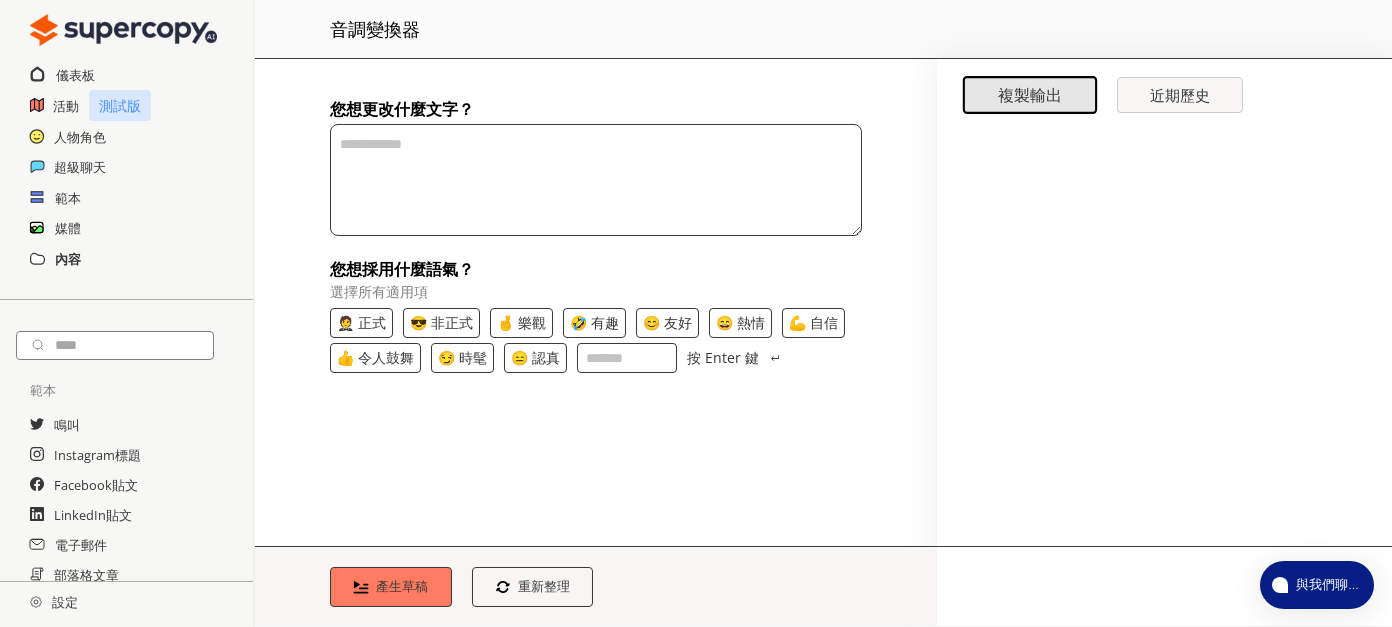 click on "內容" at bounding box center [68, 259] 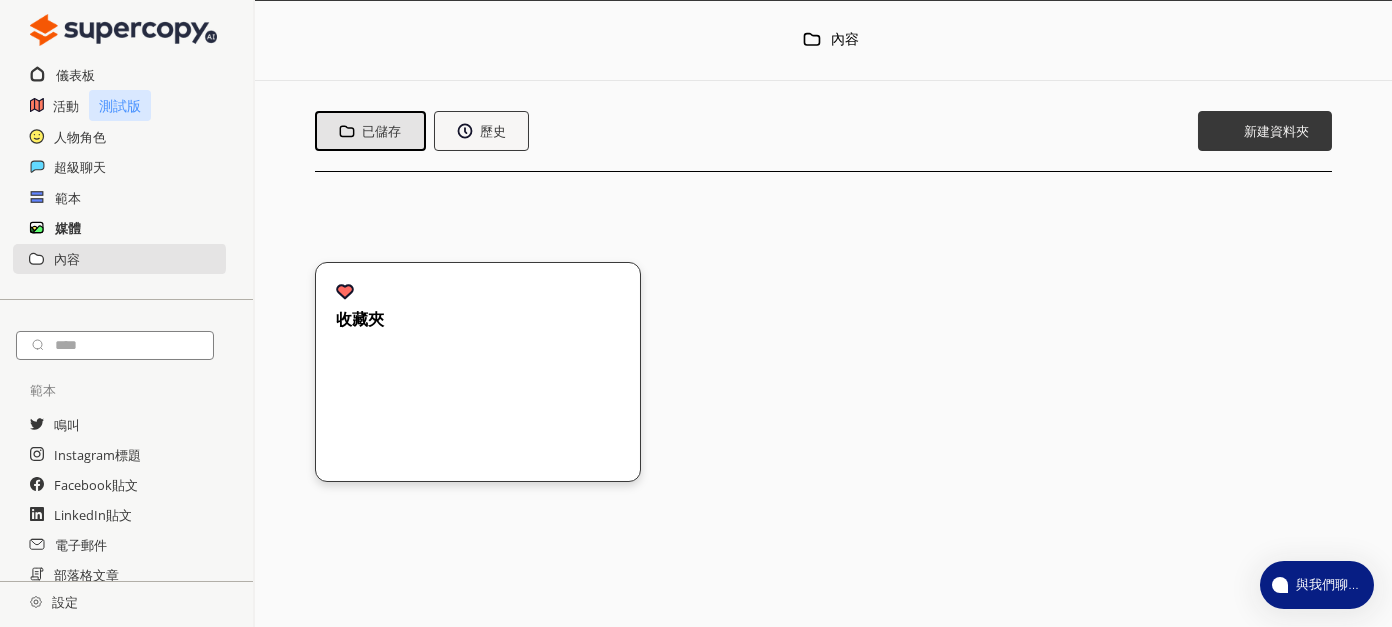 click on "媒體" at bounding box center (68, 228) 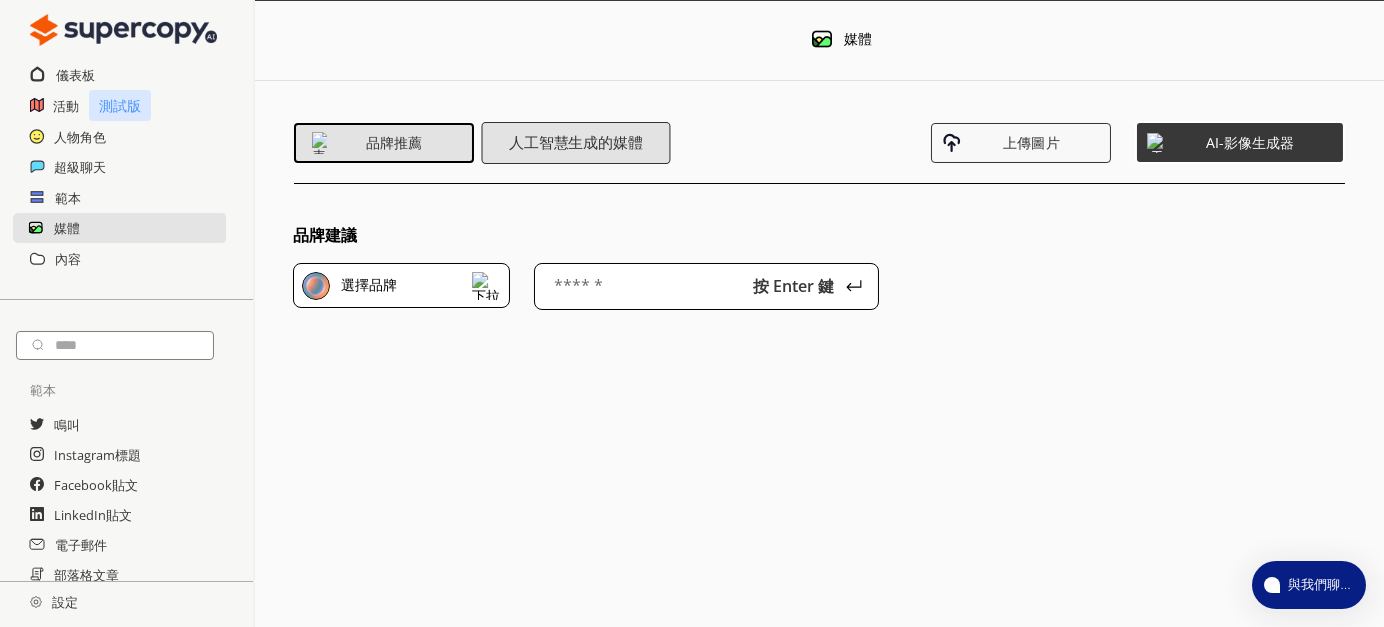 click on "人工智慧生成的媒體" at bounding box center (394, 142) 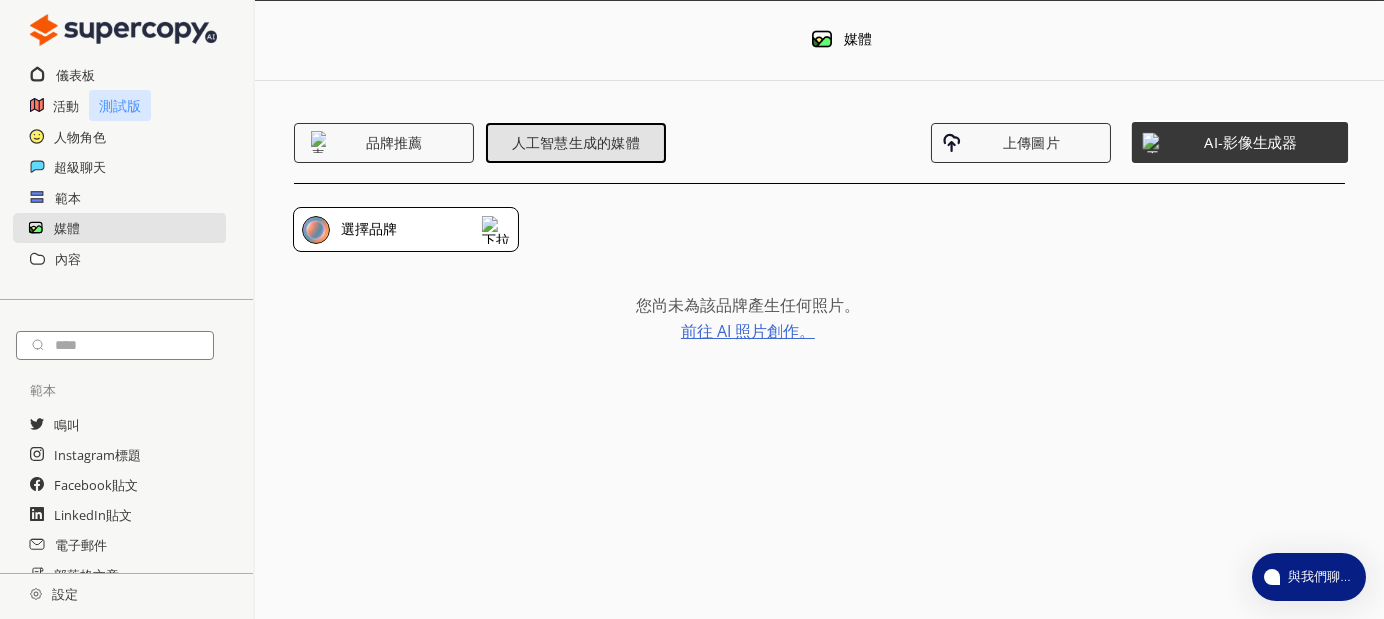 click on "AI-影像生成器" at bounding box center (1251, 142) 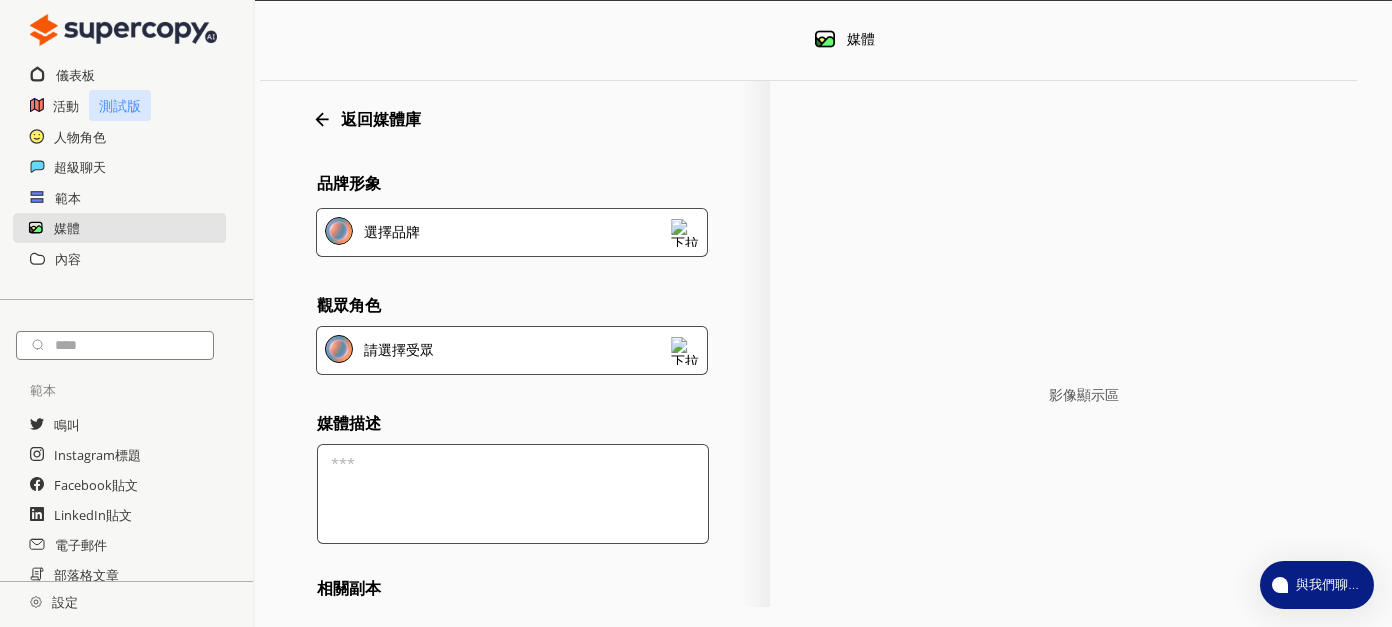 click on "選擇品牌" at bounding box center [512, 232] 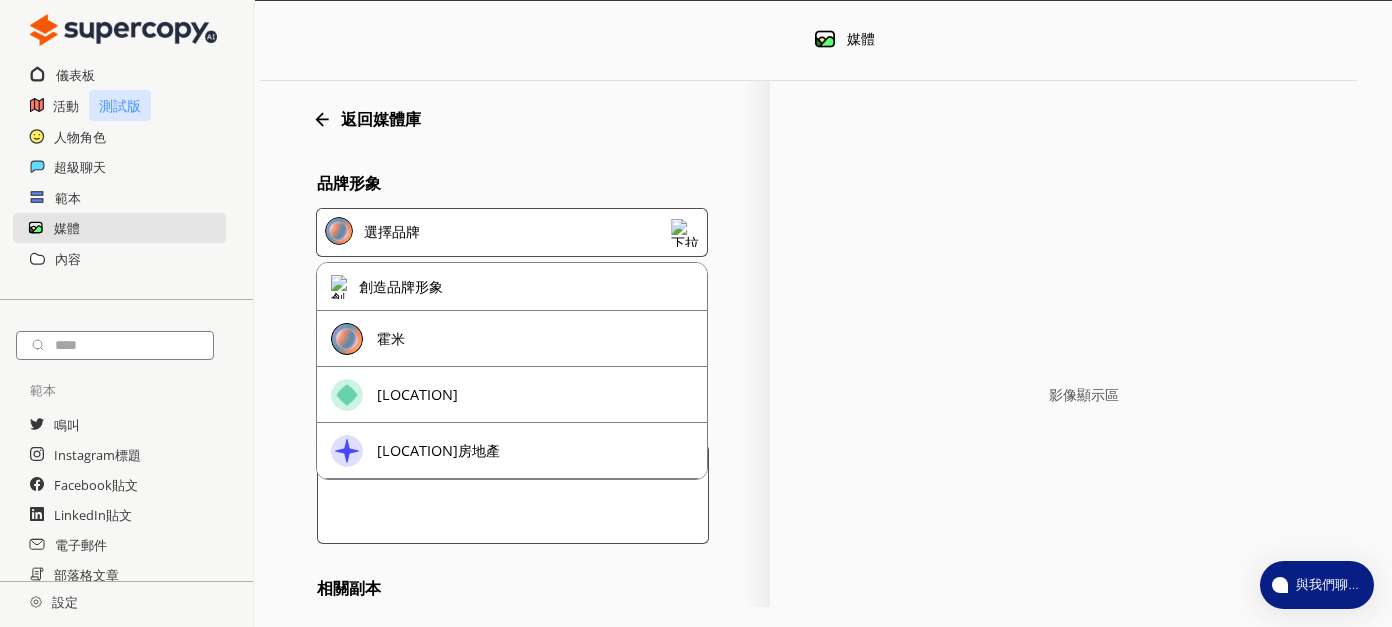 click on "品牌形象" at bounding box center [543, 183] 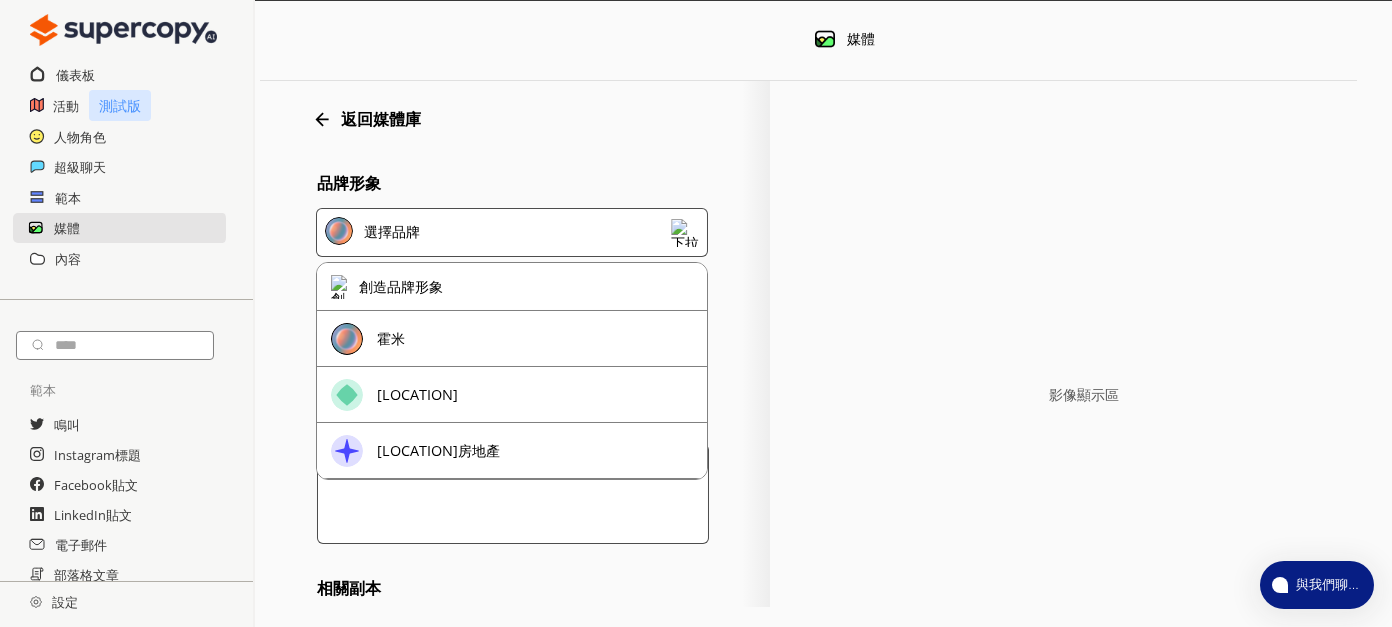 click on "選擇品牌" at bounding box center (512, 232) 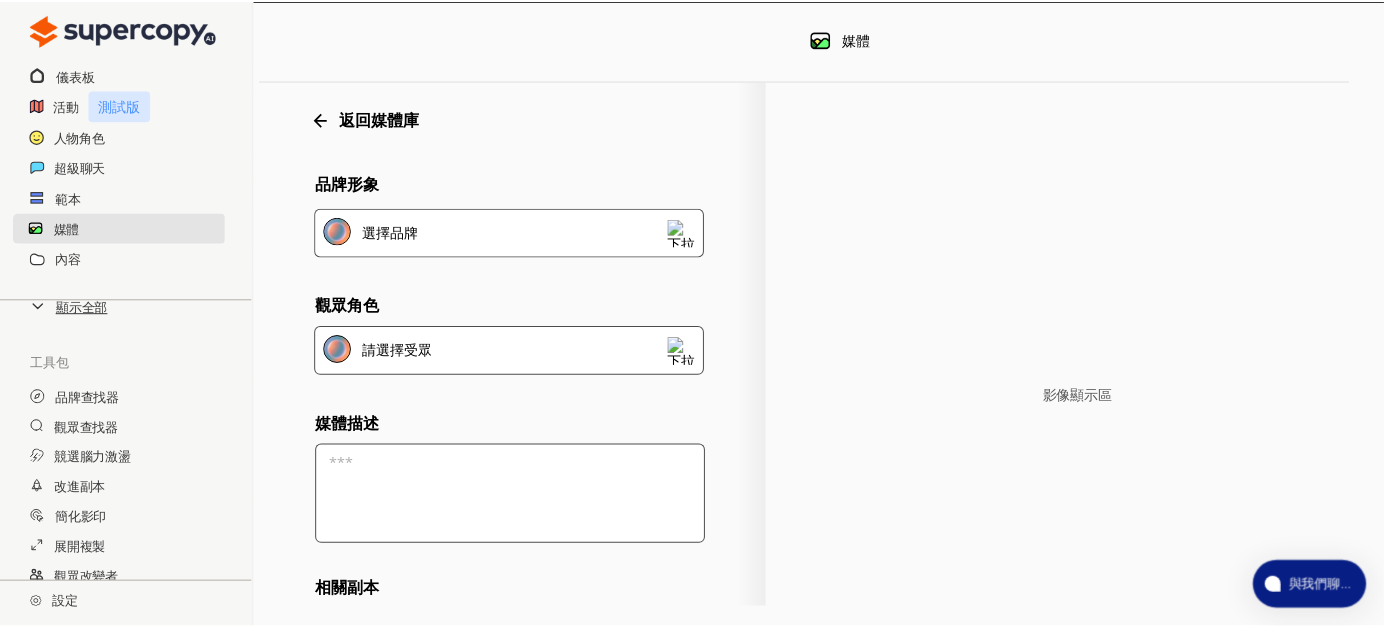 scroll, scrollTop: 402, scrollLeft: 0, axis: vertical 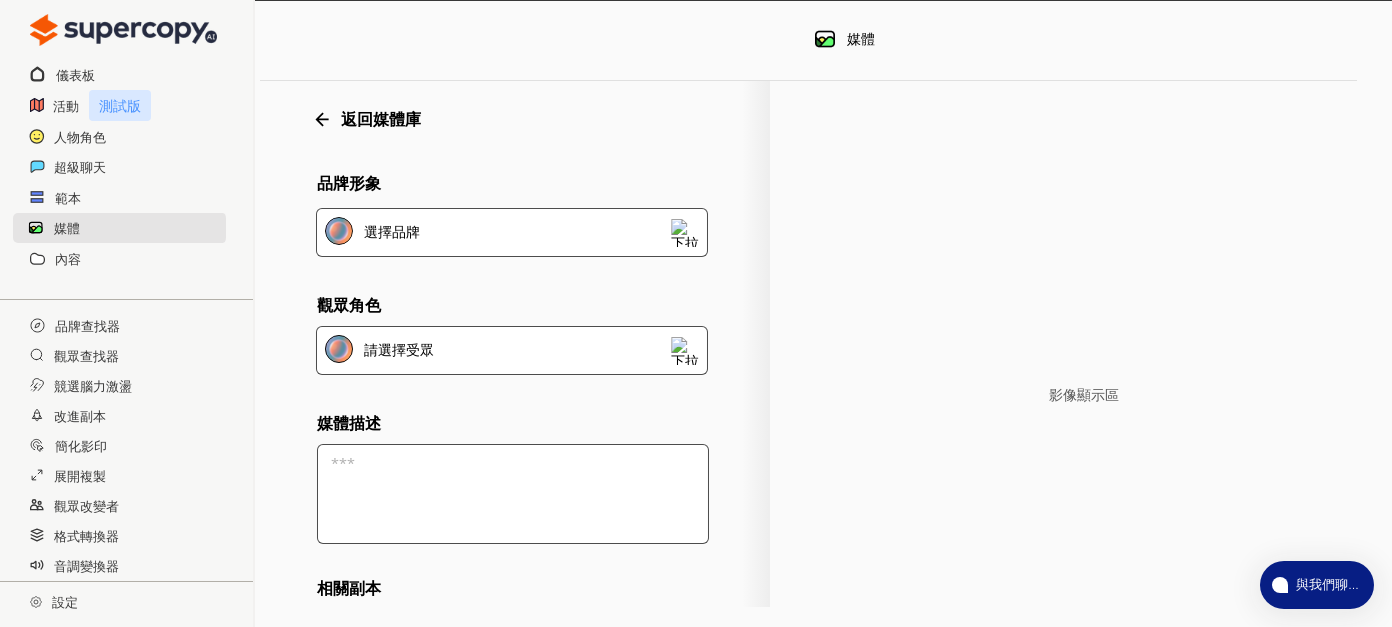 click on "設定" at bounding box center (65, 602) 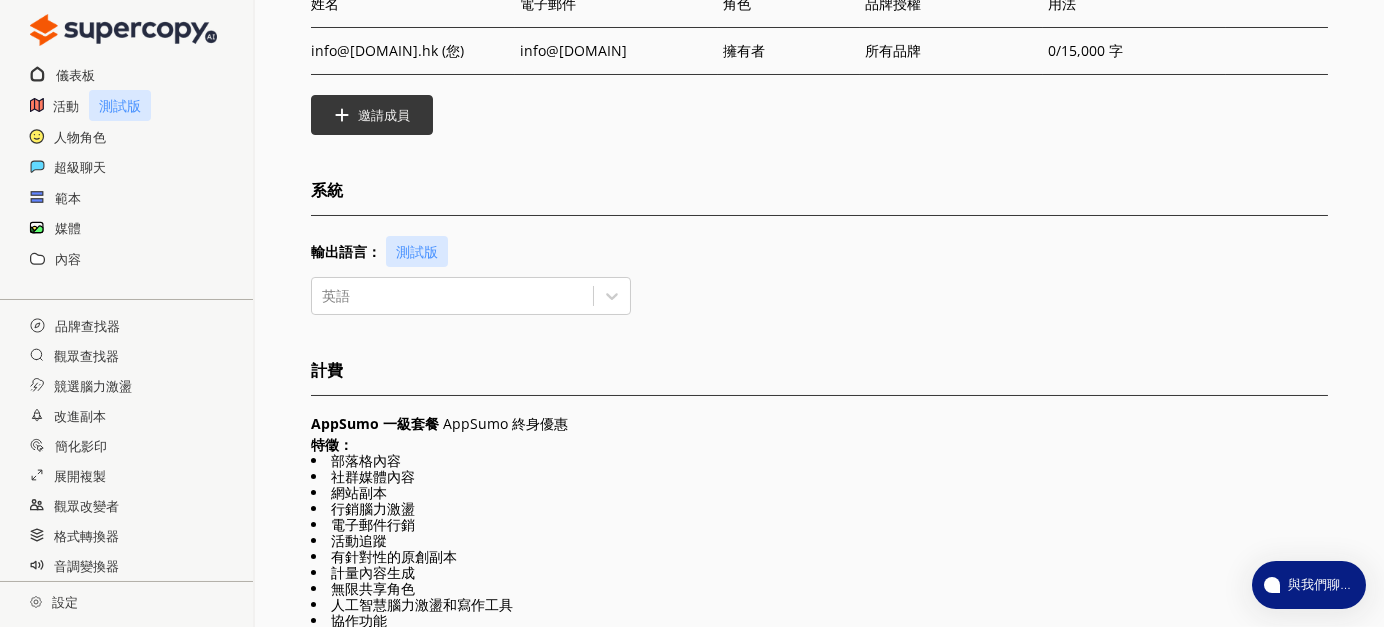 scroll, scrollTop: 0, scrollLeft: 0, axis: both 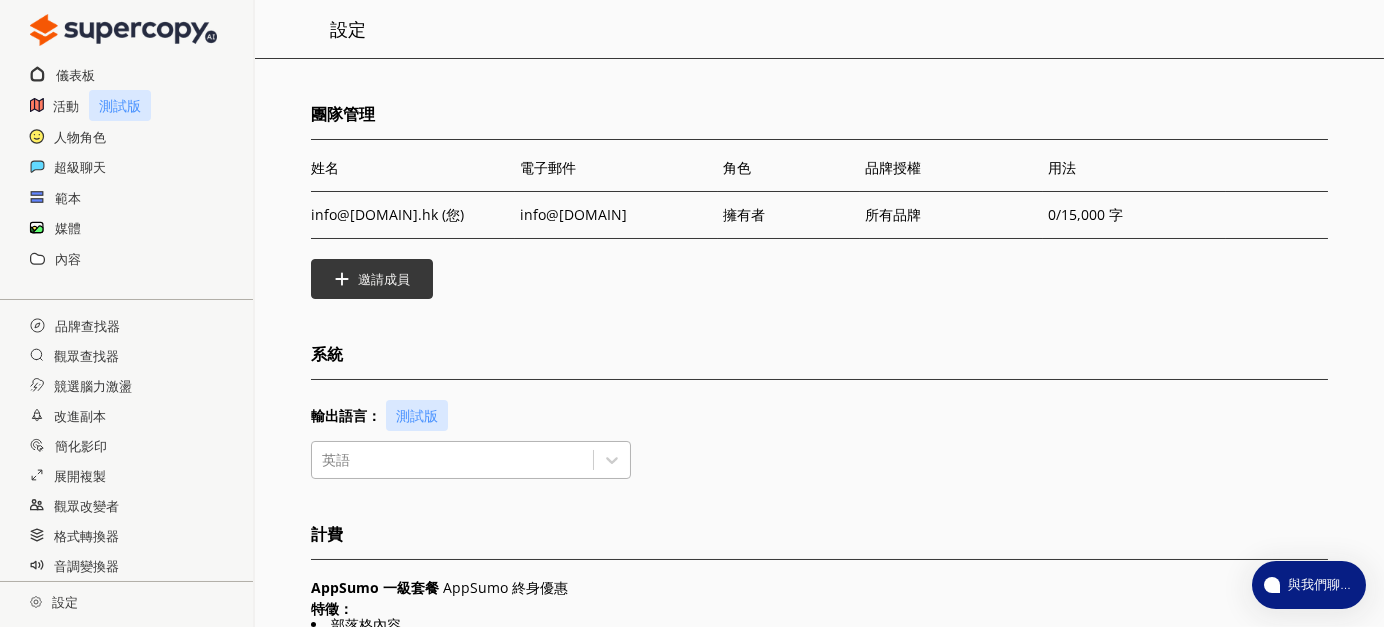 click at bounding box center (452, 460) 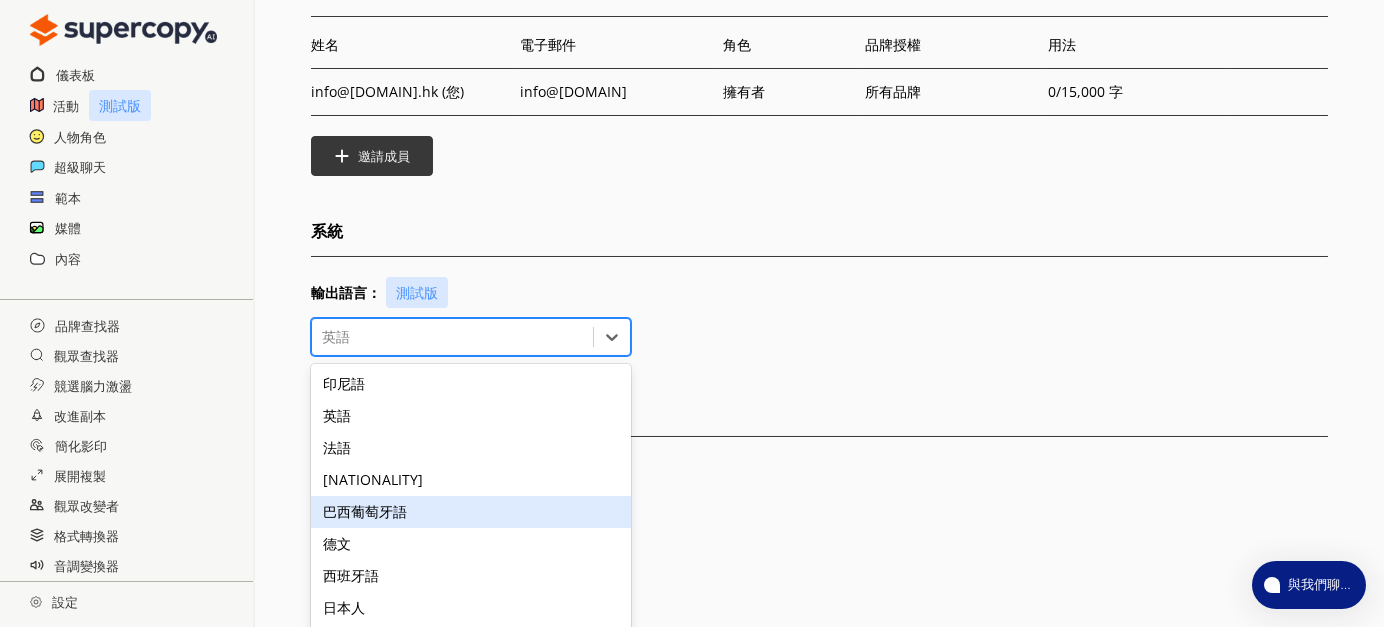 scroll, scrollTop: 166, scrollLeft: 0, axis: vertical 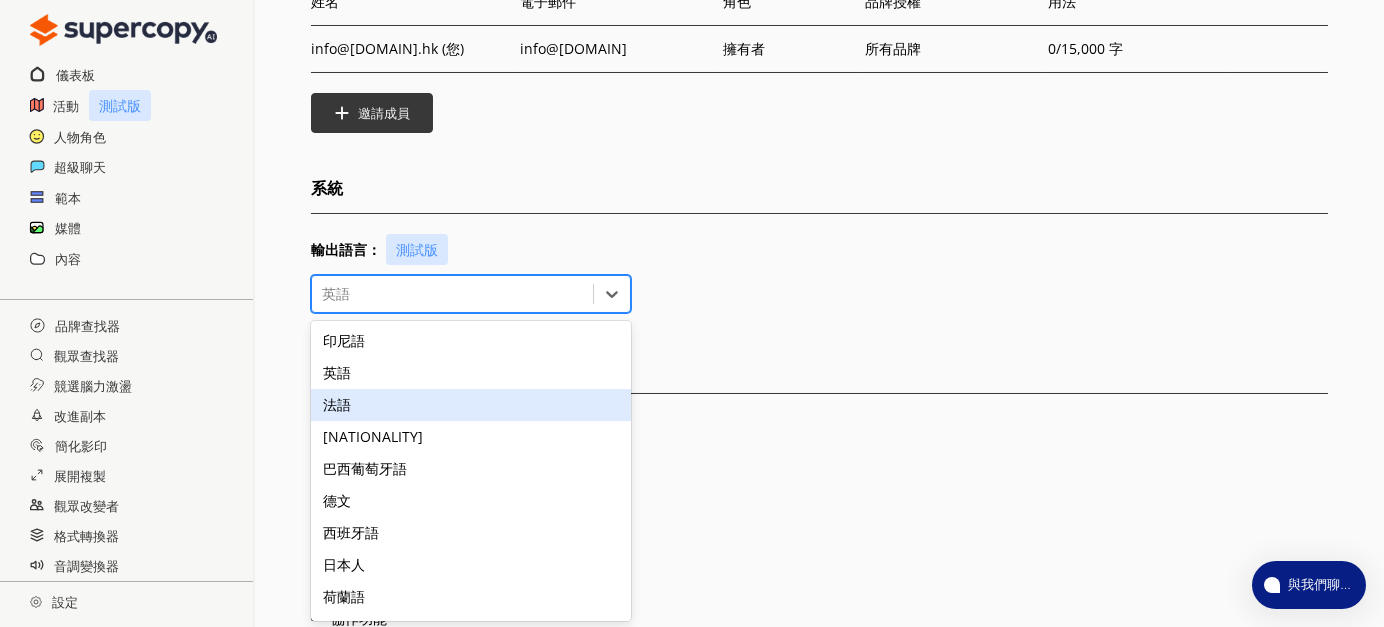 click on "計費" at bounding box center (819, 193) 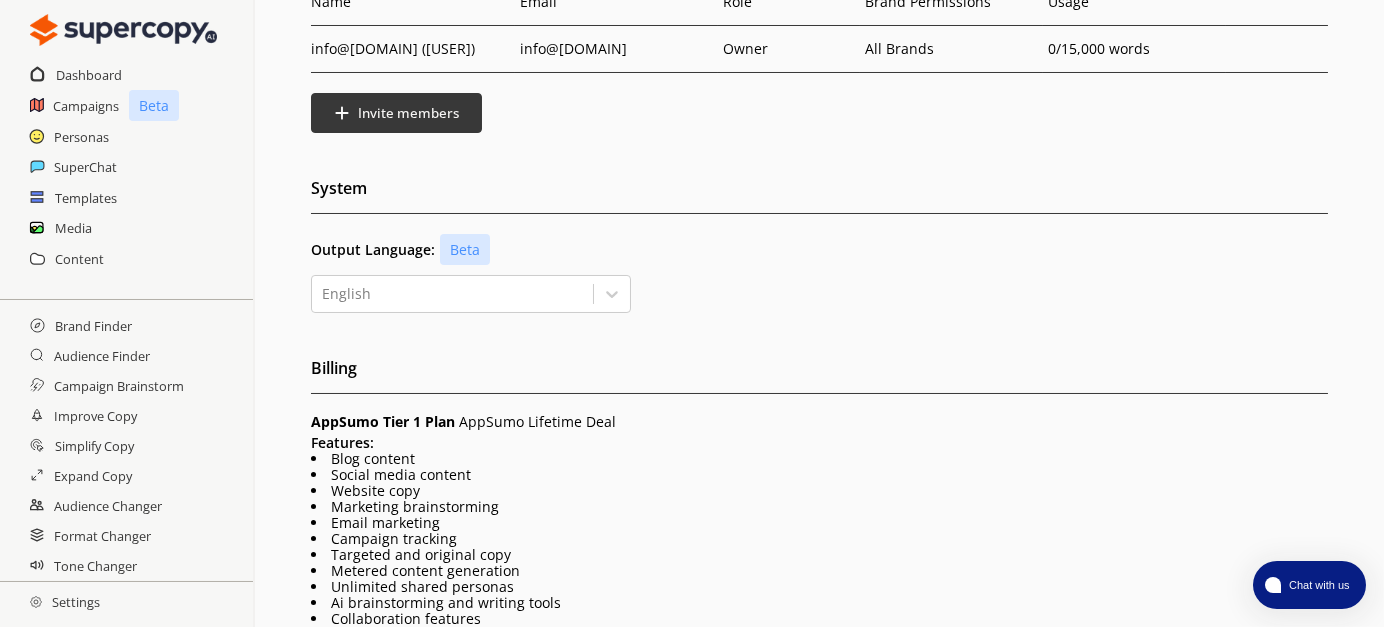 drag, startPoint x: 744, startPoint y: 253, endPoint x: 671, endPoint y: 282, distance: 78.54935 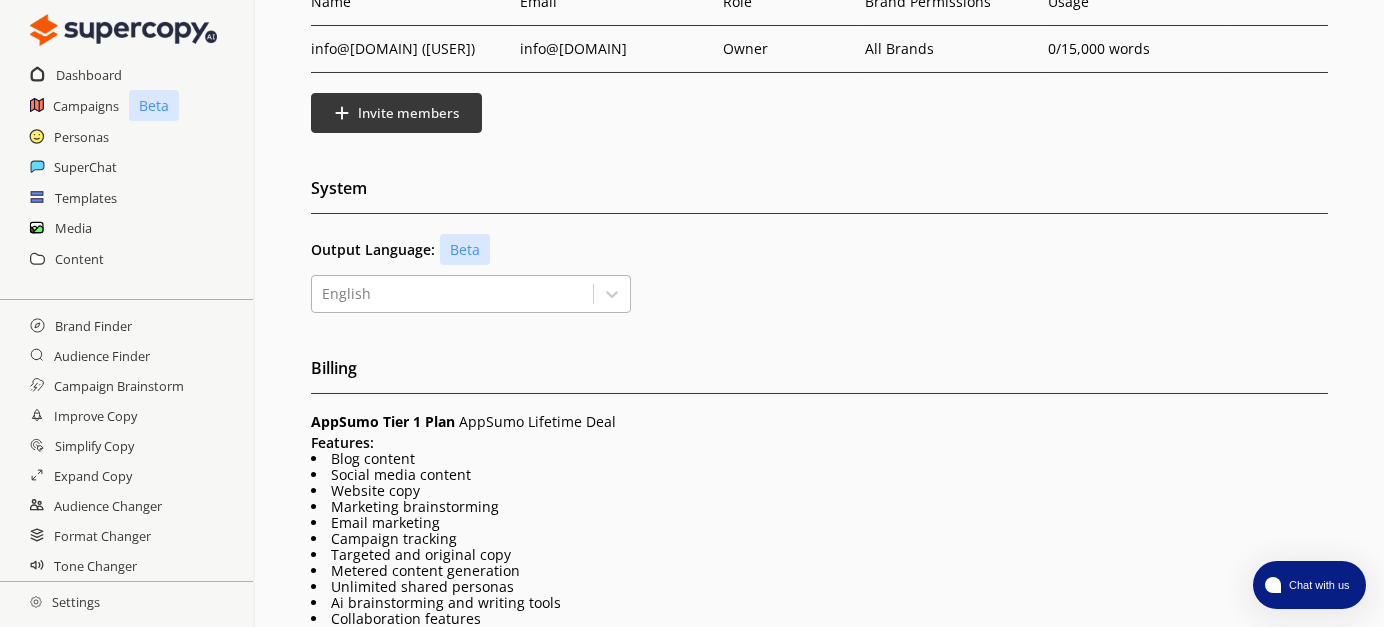 click at bounding box center [452, 294] 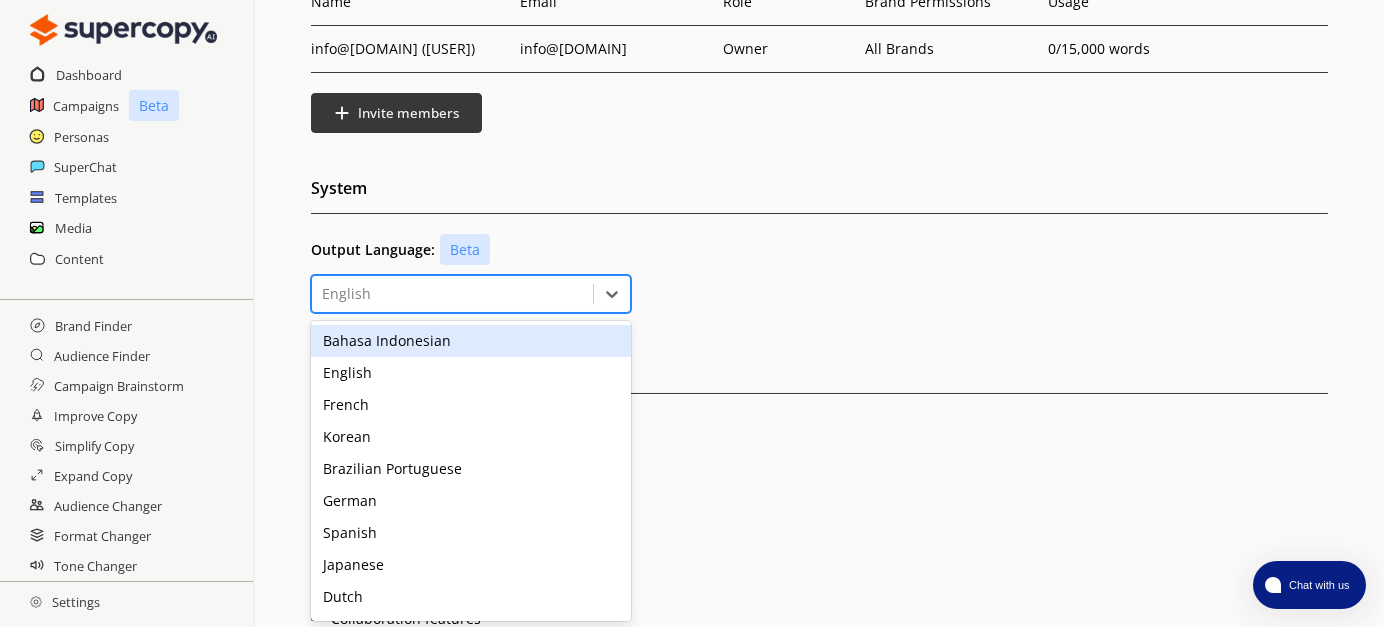 click at bounding box center [452, 294] 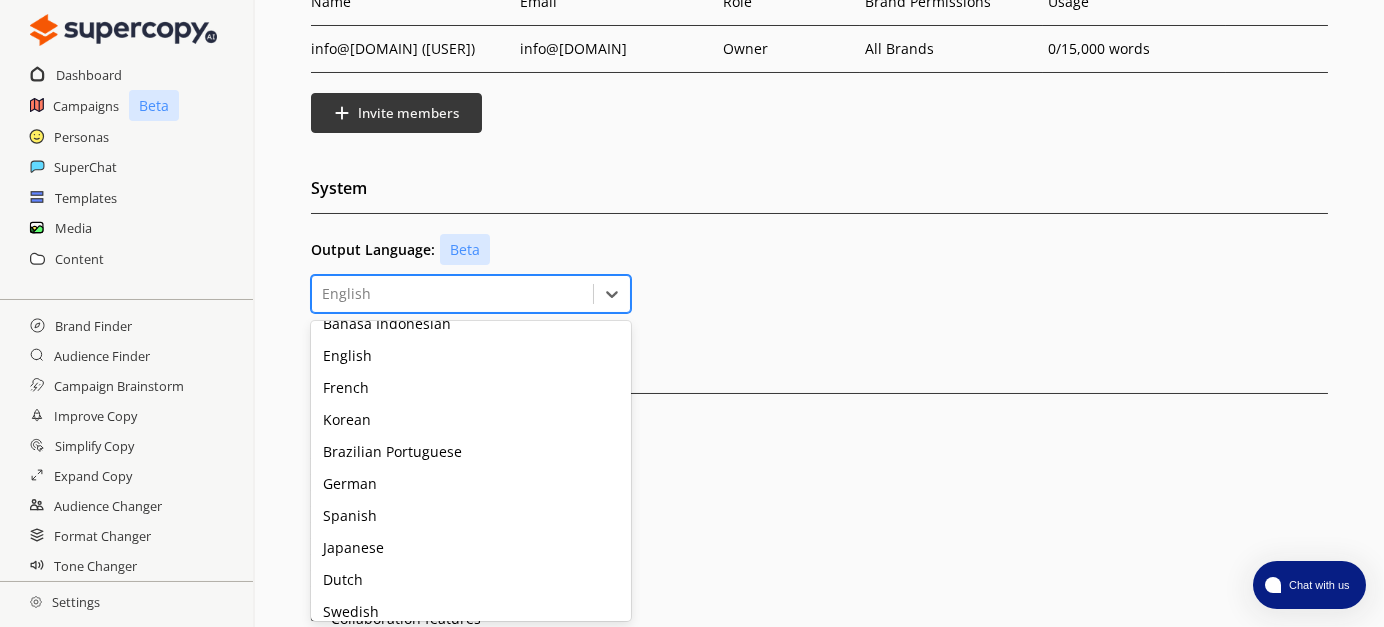 scroll, scrollTop: 0, scrollLeft: 0, axis: both 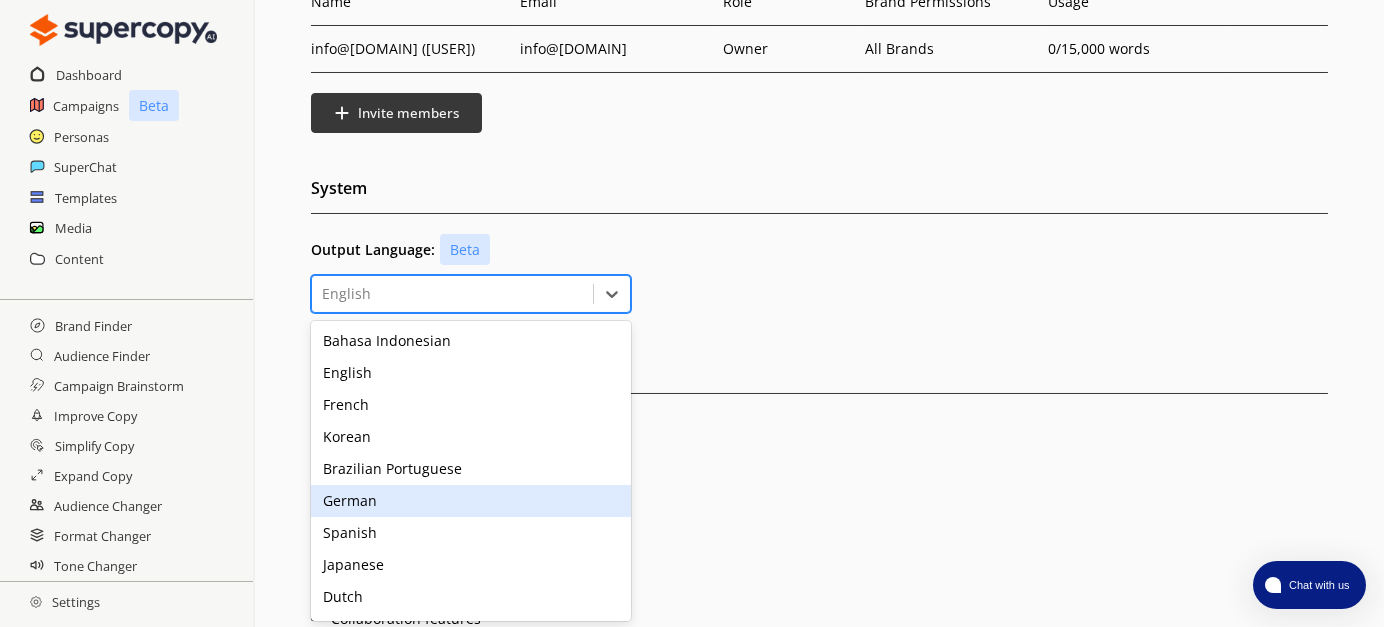 click on "Billing AppSumo Tier 1 Plan   AppSumo Lifetime Deal Features: Blog content Social media content Website copy Marketing brainstorming Email marketing Campaign tracking Targeted and original copy Metered content generation Unlimited shared personas Ai brainstorming and writing tools Collaboration features Features intent, tone of voice, demographics, and keywords Persona Library Additional Persona Controls and Parameters  Persona Discovery (Persona Finder) Additional Templates (Facebook ads, Scripts, etc, FAQs)" at bounding box center (819, 530) 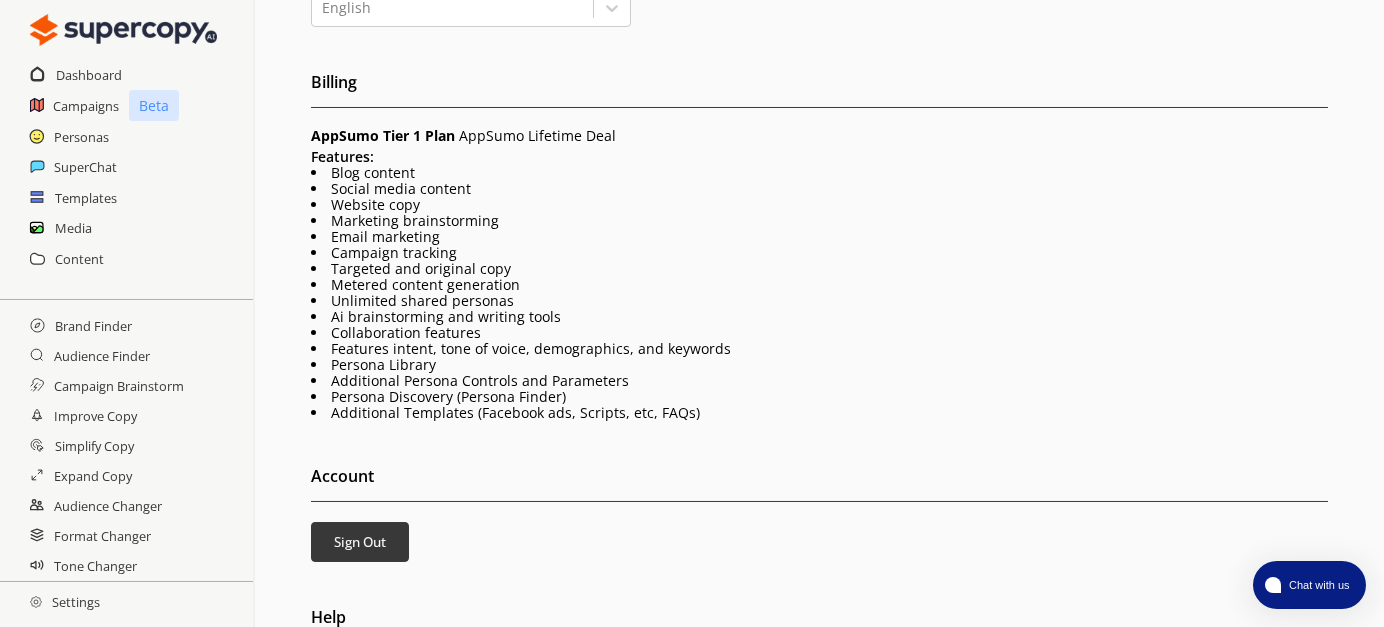 scroll, scrollTop: 503, scrollLeft: 0, axis: vertical 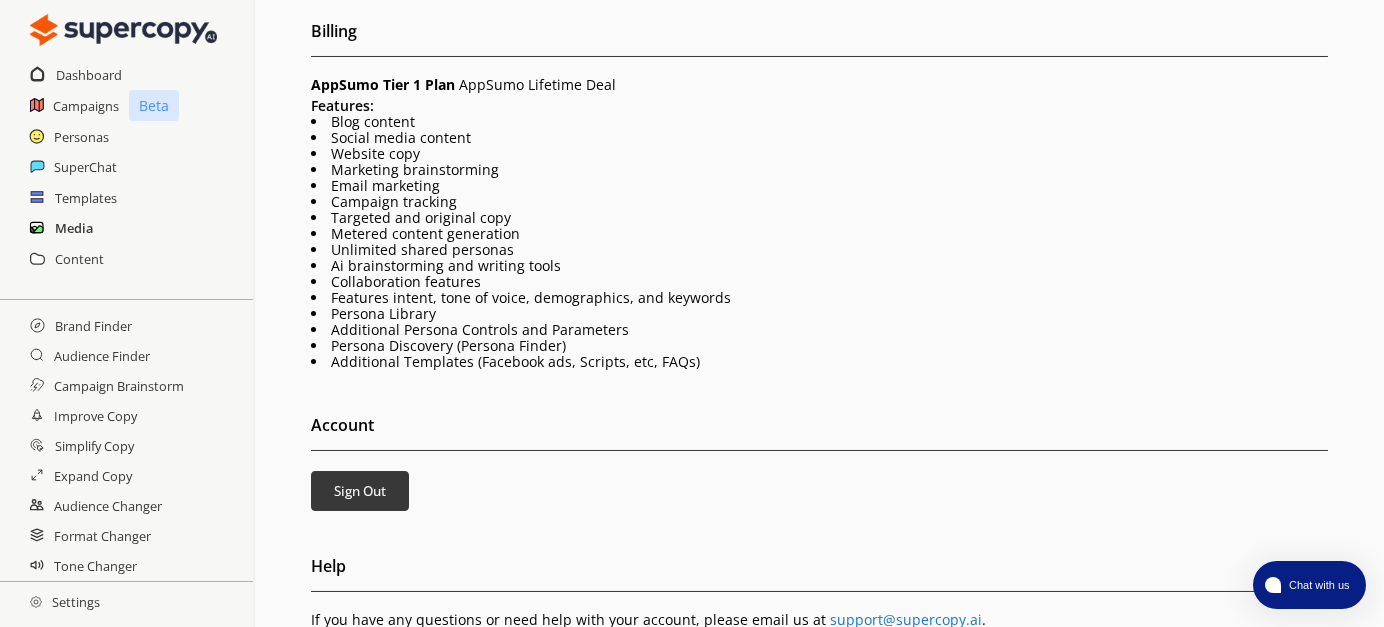 click on "Media" at bounding box center [74, 228] 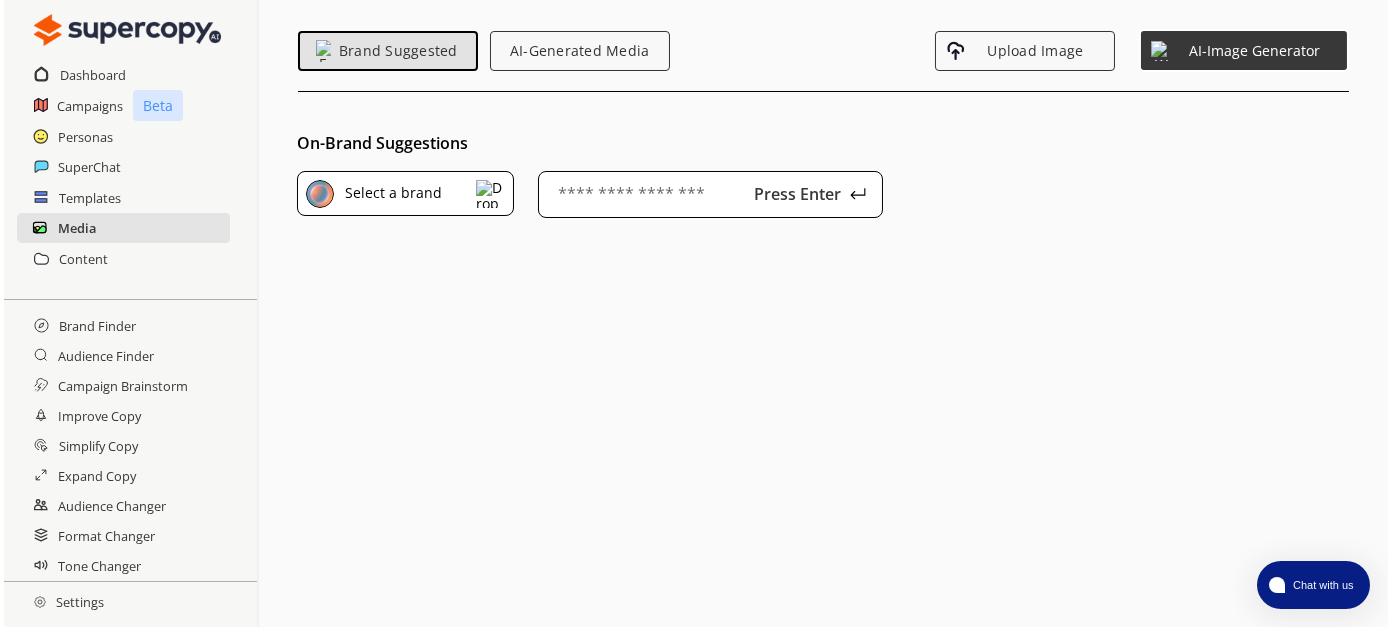 scroll, scrollTop: 0, scrollLeft: 0, axis: both 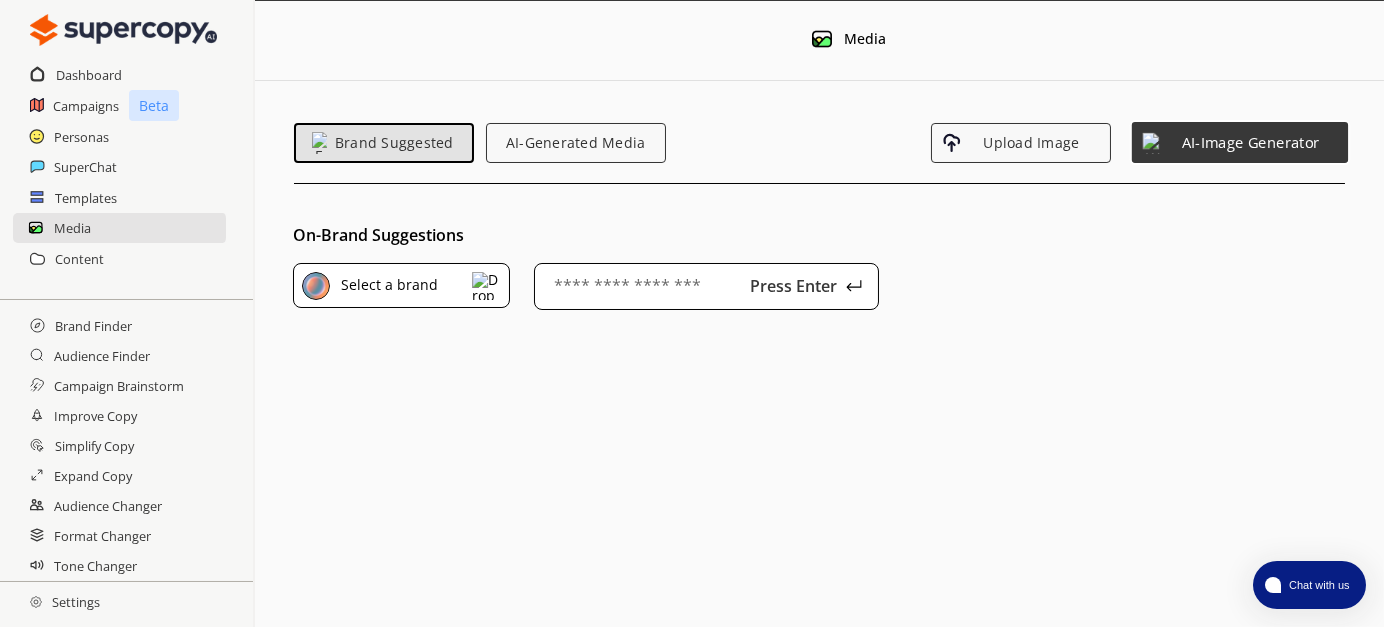 click on "AI-Image Generator" at bounding box center [1251, 142] 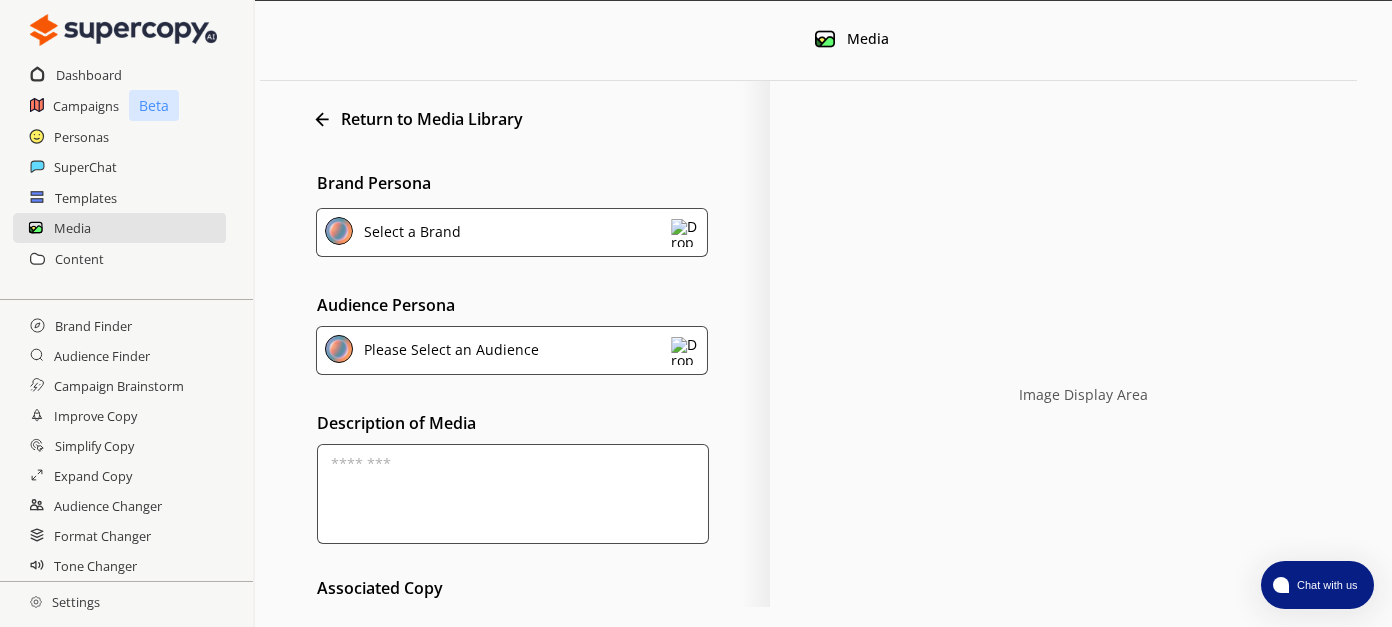 click on "Select a Brand" at bounding box center [512, 232] 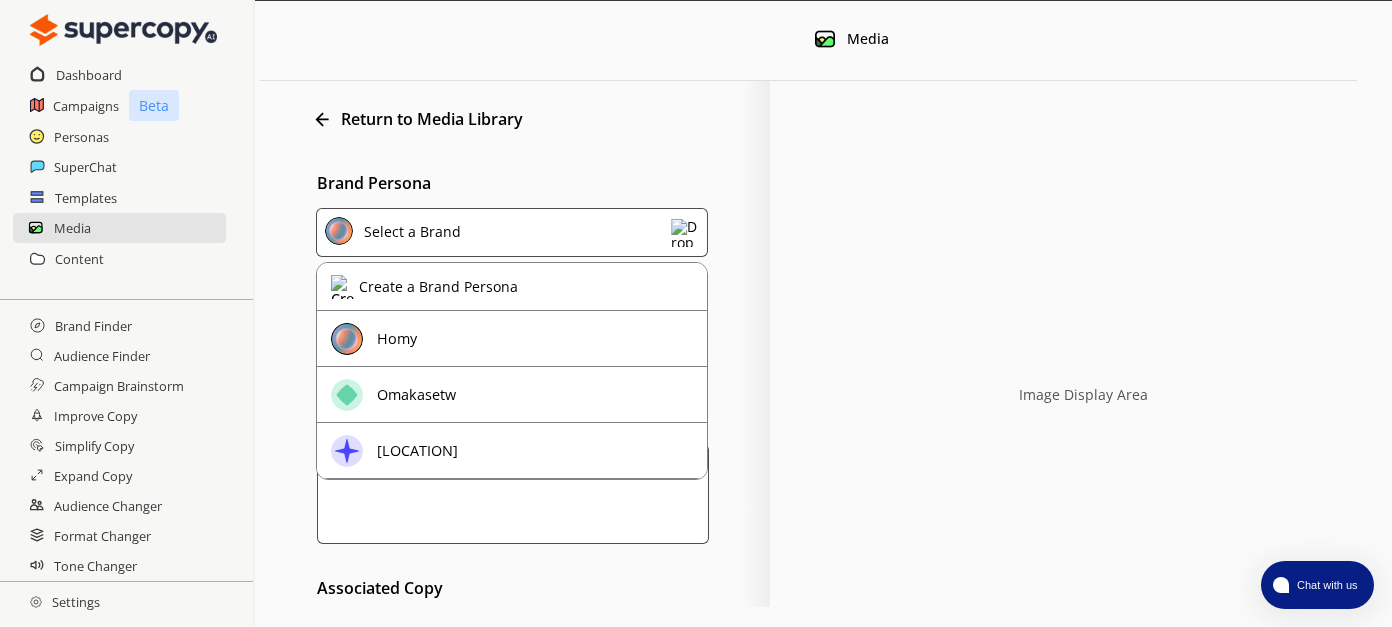click on "Select a Brand" at bounding box center [512, 232] 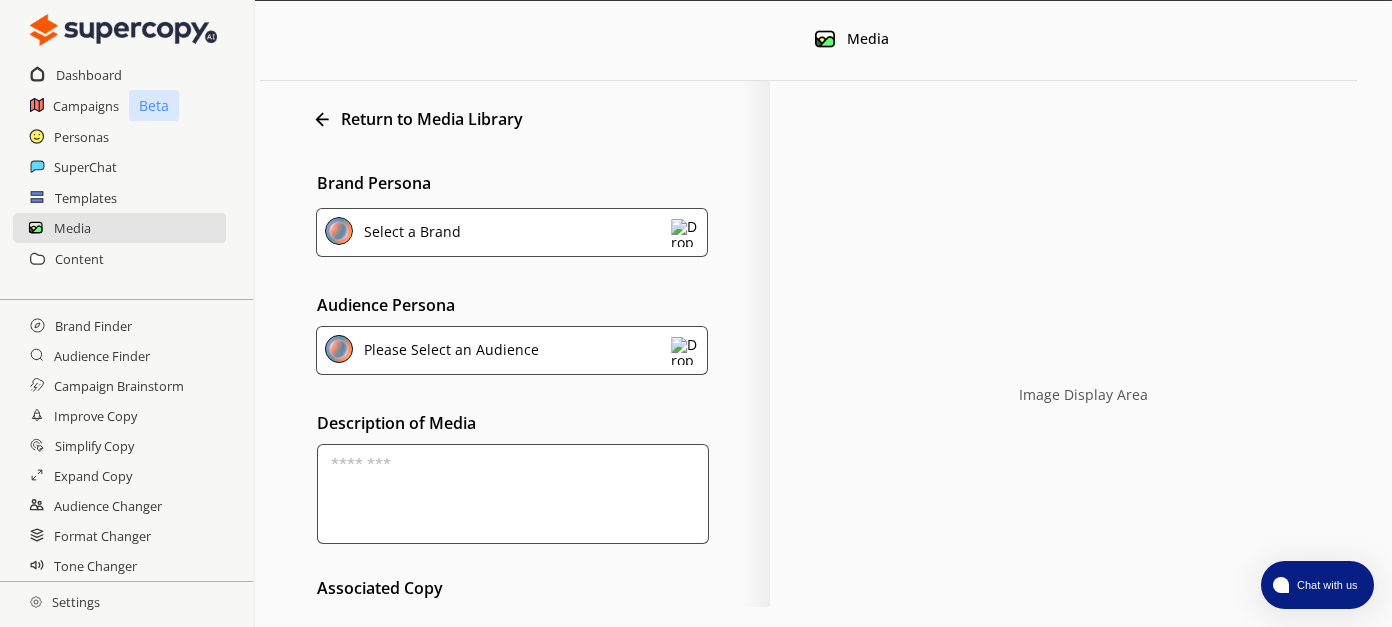 click at bounding box center (123, 30) 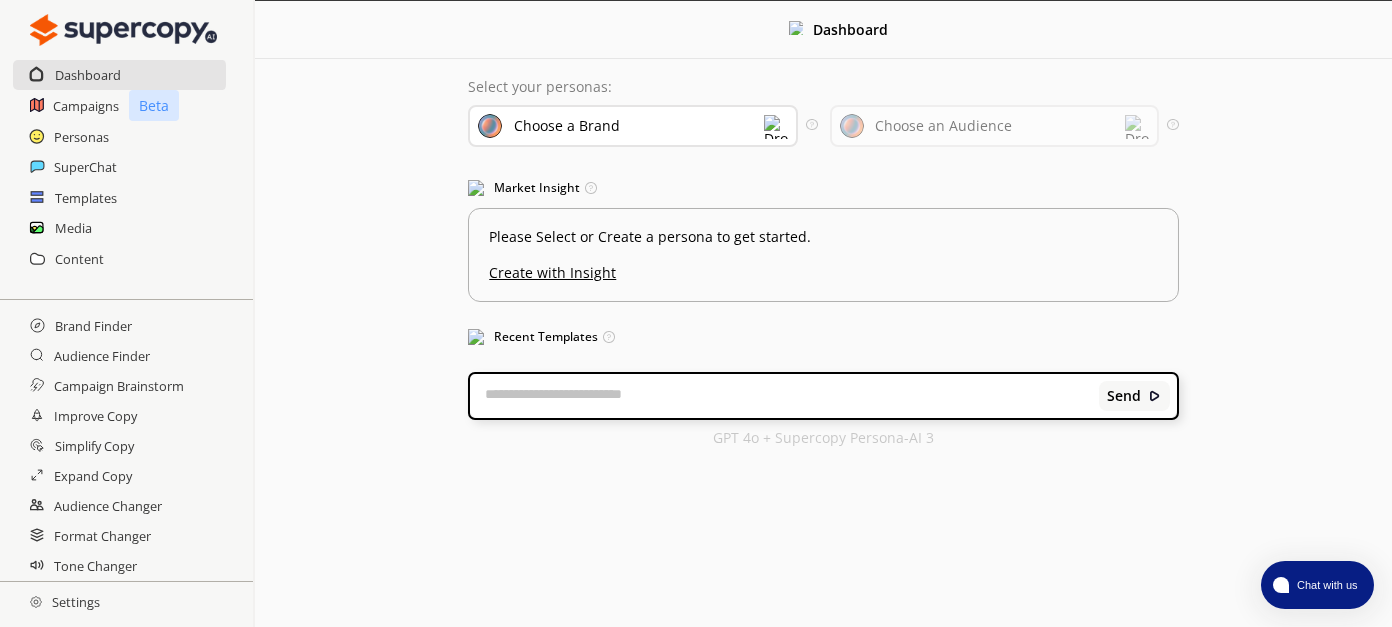 click on "Choose a Brand" at bounding box center (633, 126) 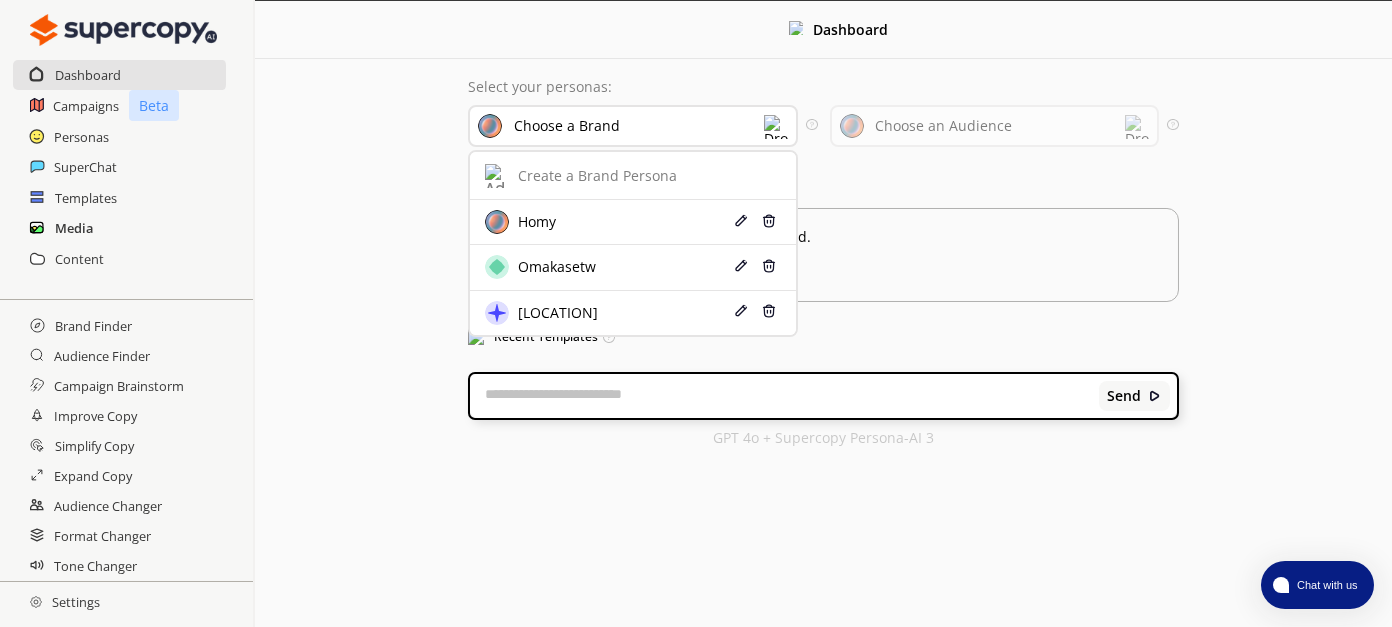 click on "Media" at bounding box center [74, 228] 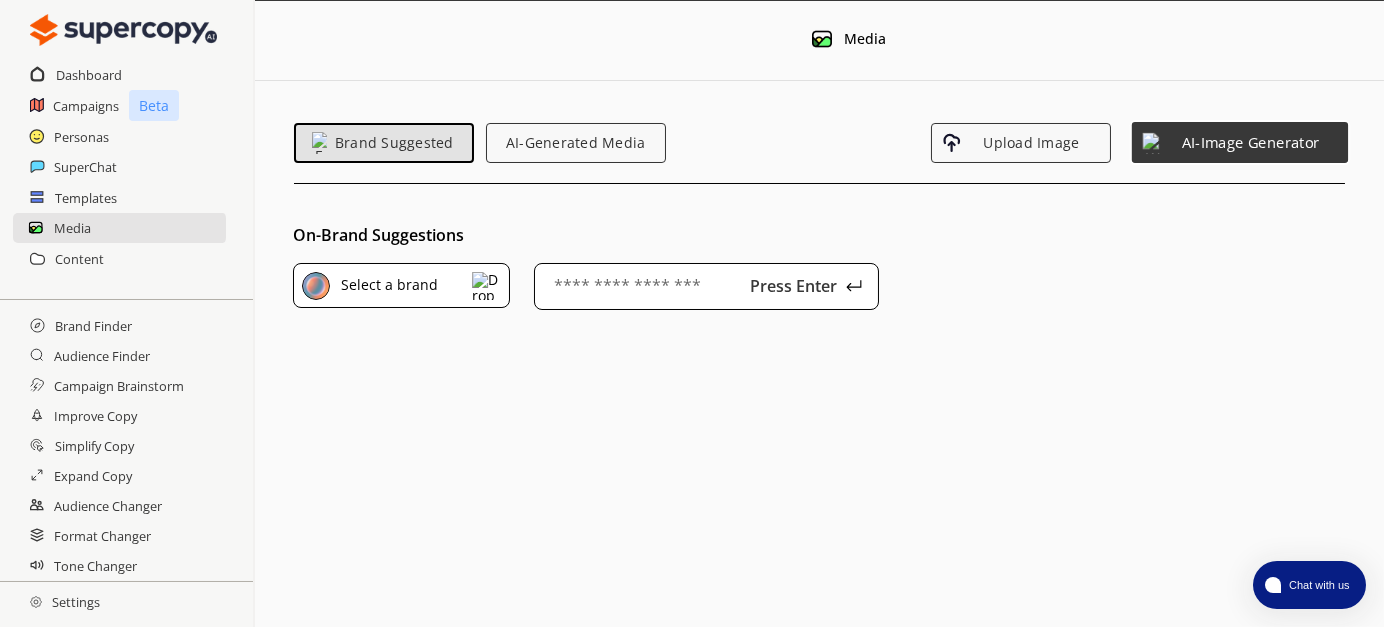 click on "AI-Image Generator" at bounding box center [1251, 142] 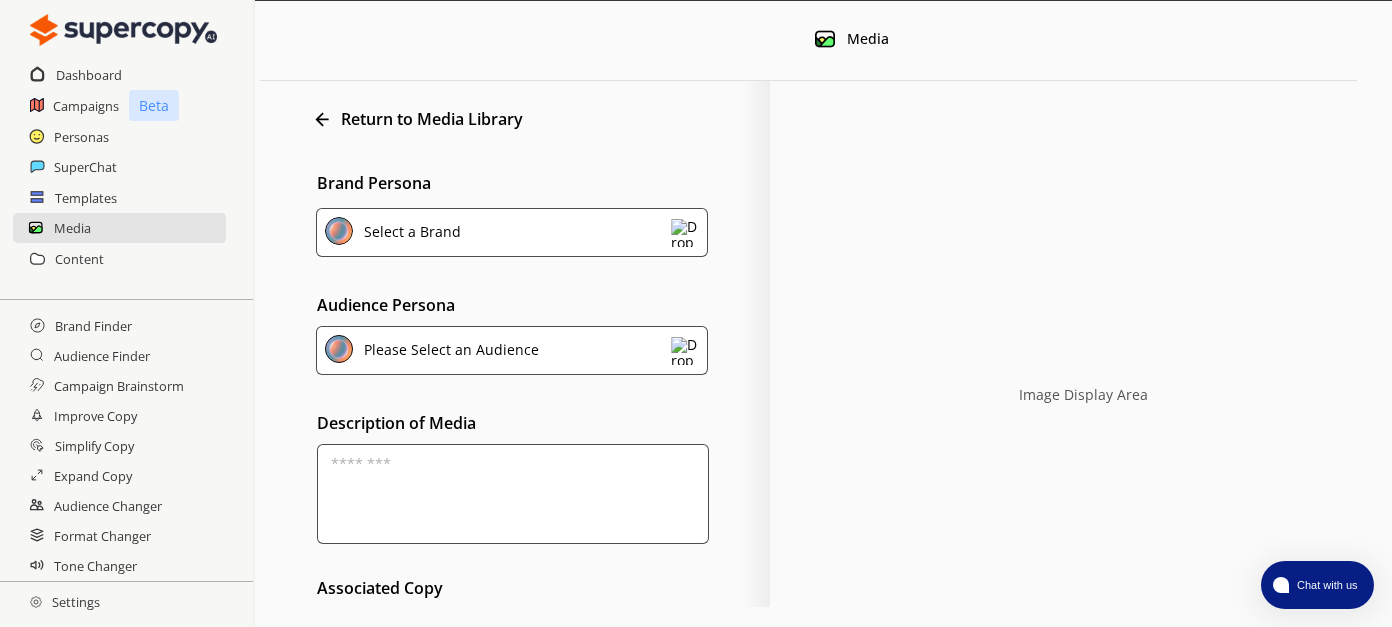 click on "Select a Brand" at bounding box center [512, 232] 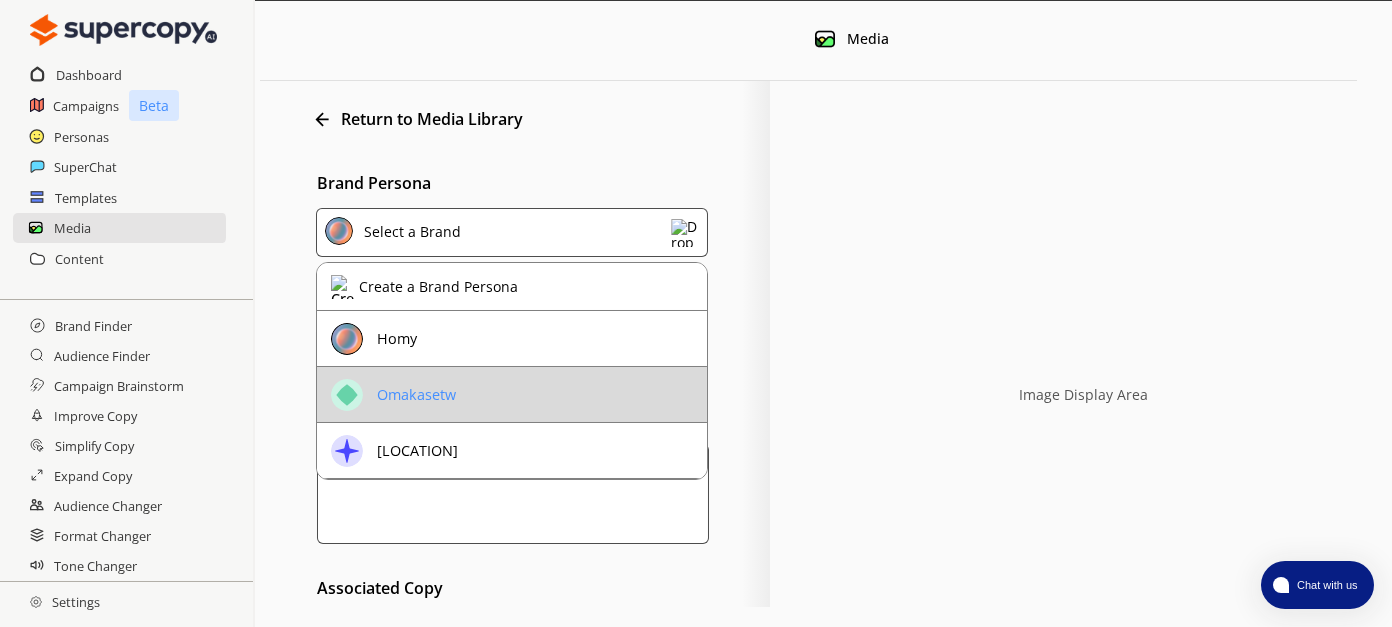 click on "Omakasetw" at bounding box center [374, 339] 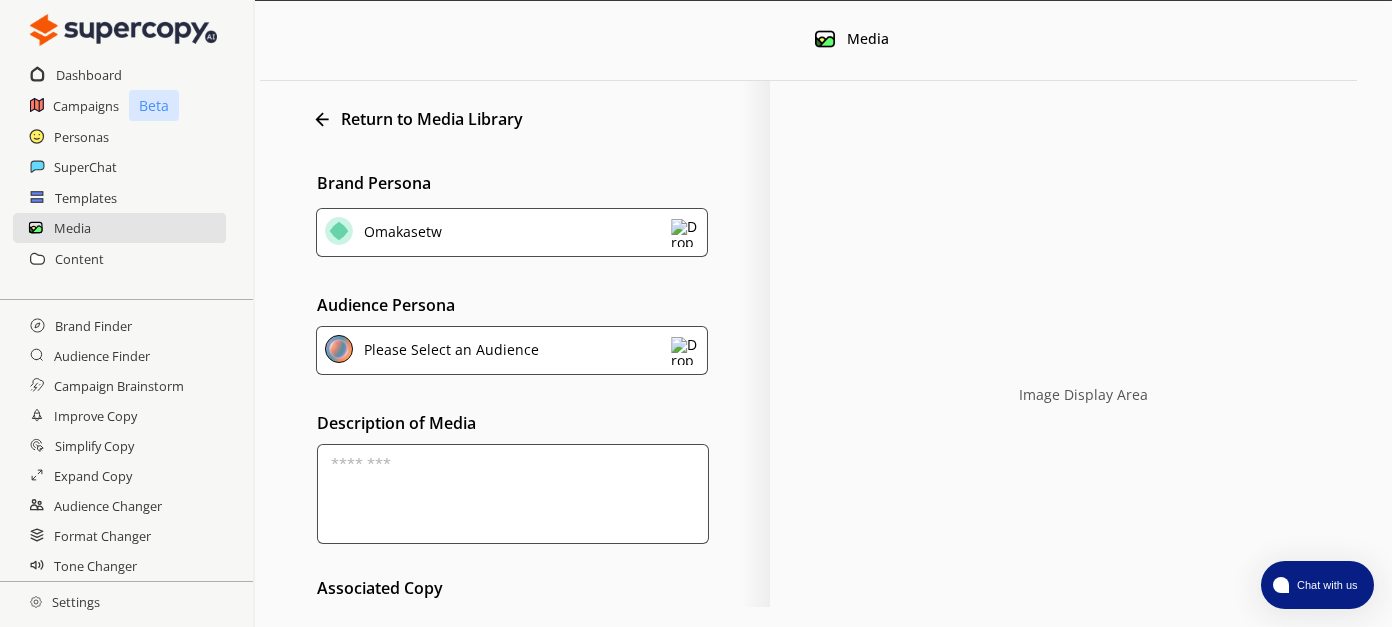 drag, startPoint x: 449, startPoint y: 339, endPoint x: 512, endPoint y: 355, distance: 65 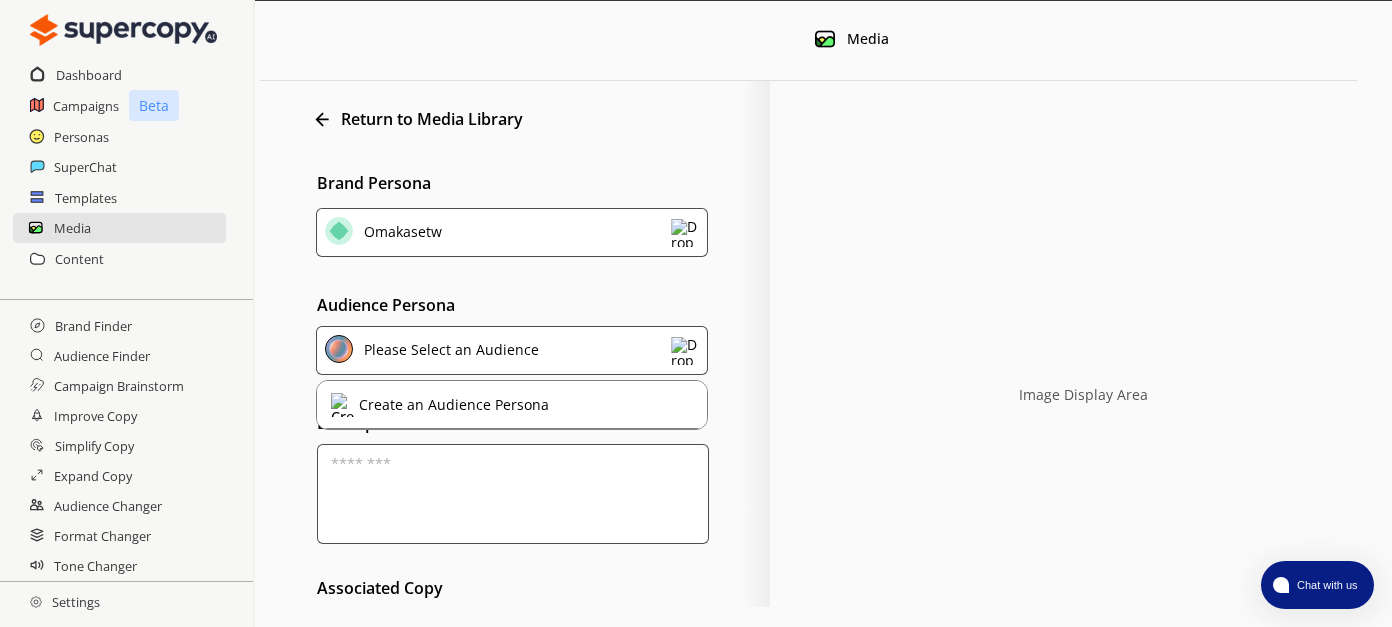 click on "Please Select an Audience" at bounding box center [399, 235] 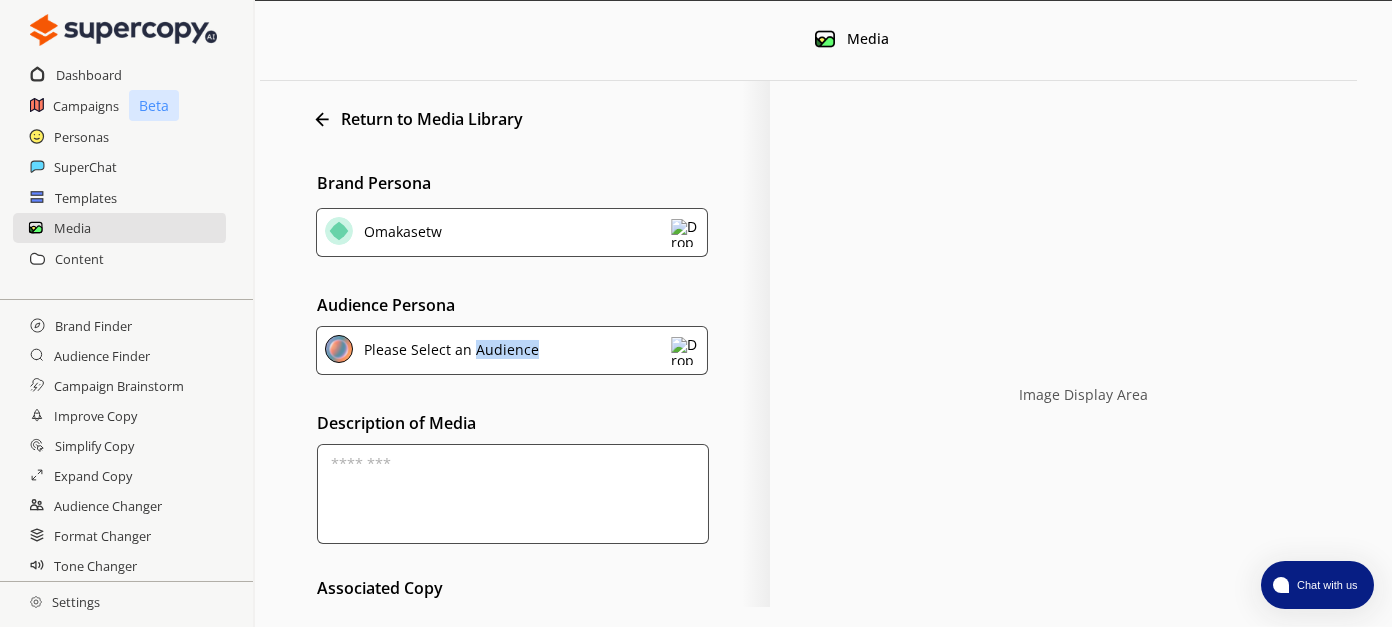click on "Please Select an Audience" at bounding box center [399, 235] 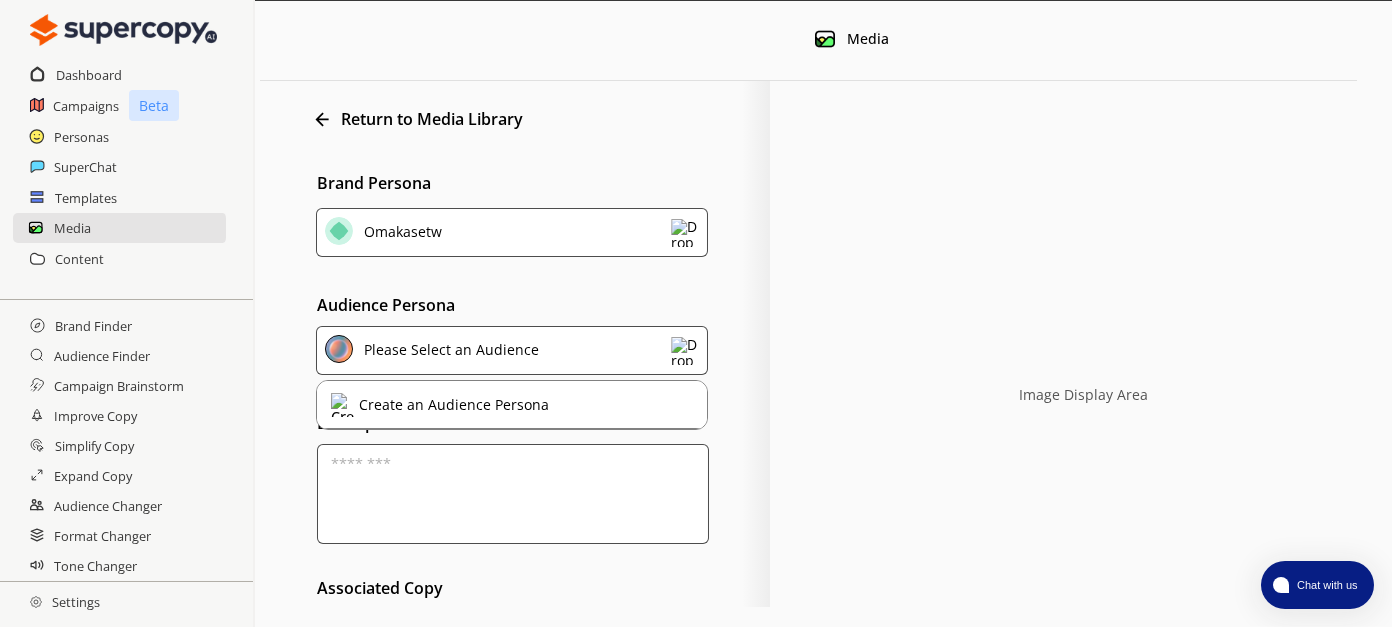 click on "Please Select an Audience" at bounding box center (512, 232) 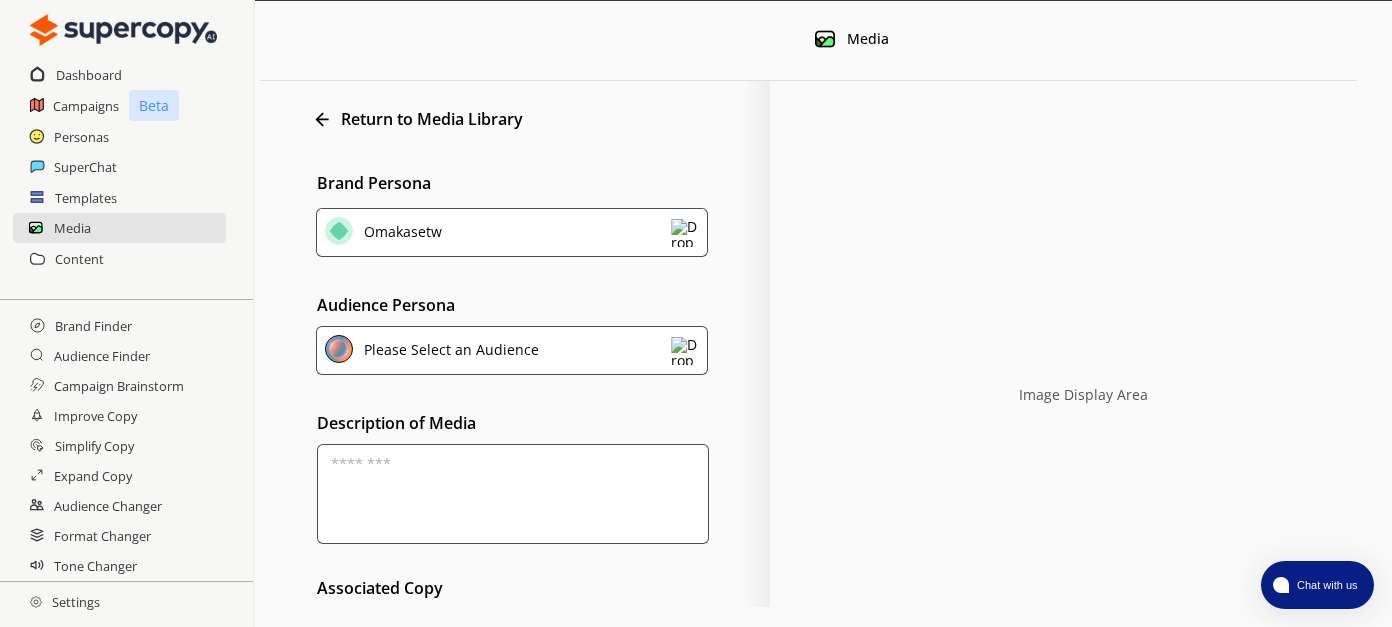 click on "Please Select an Audience" at bounding box center (399, 235) 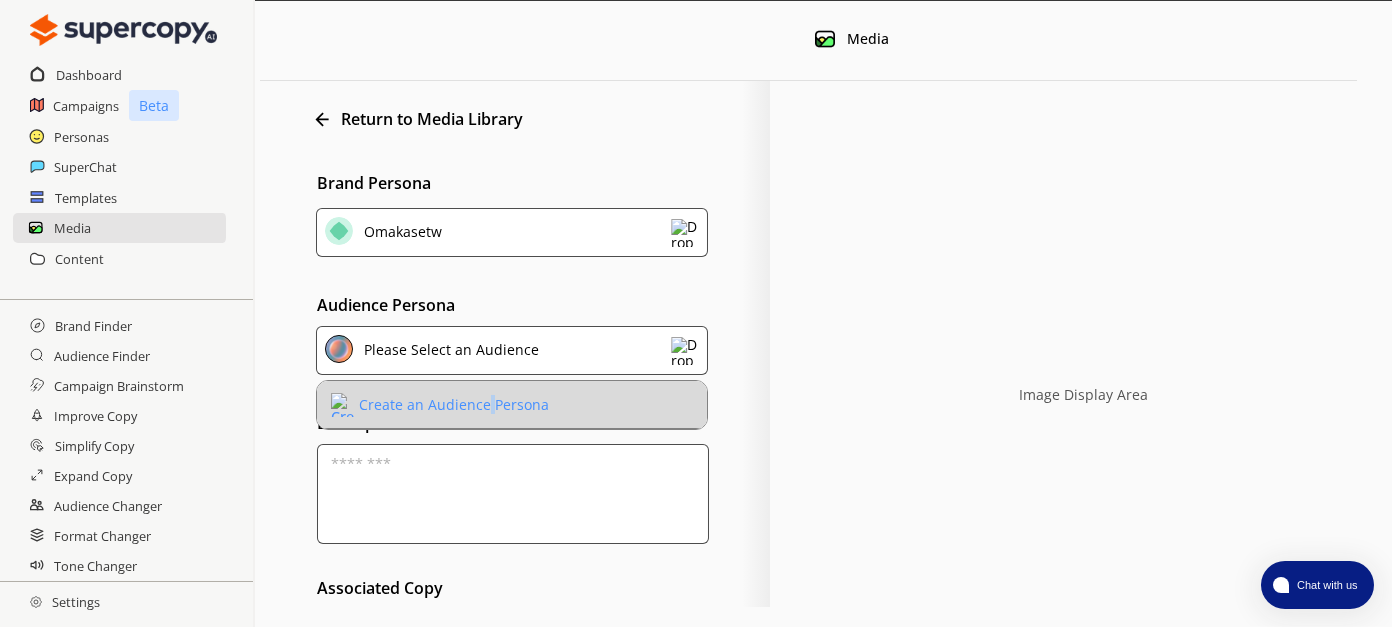click on "Create an Audience Persona" at bounding box center [454, 405] 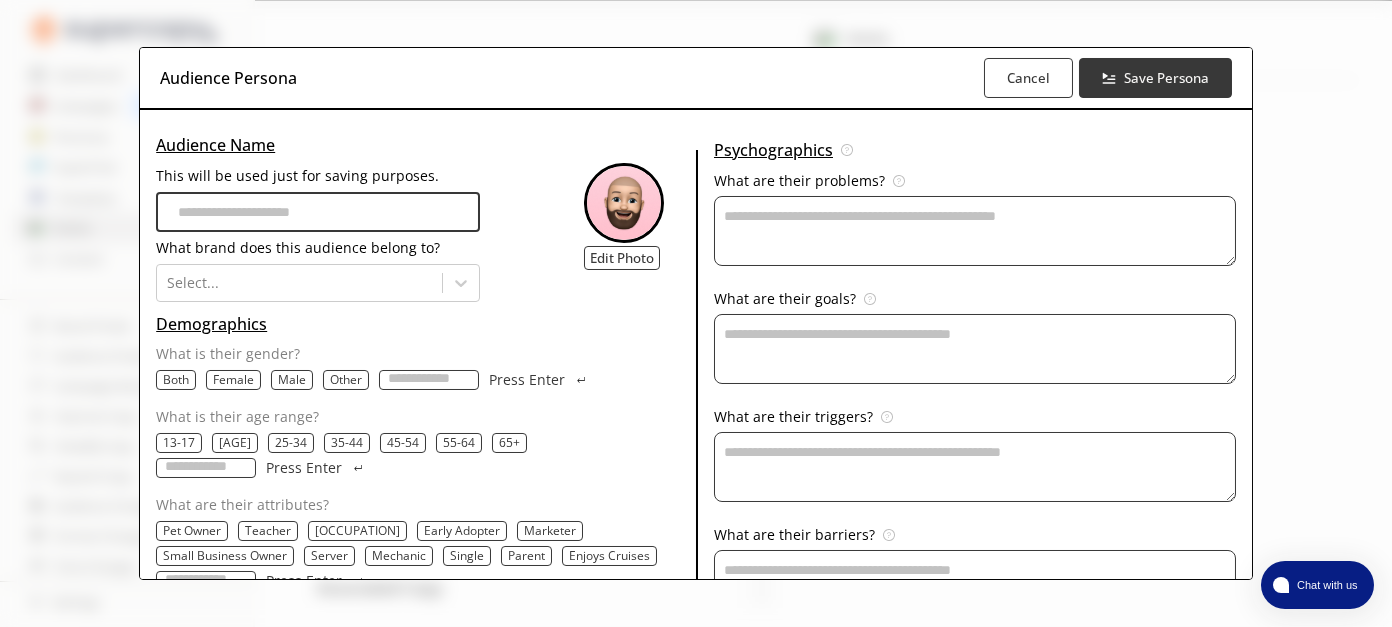 scroll, scrollTop: 139, scrollLeft: 0, axis: vertical 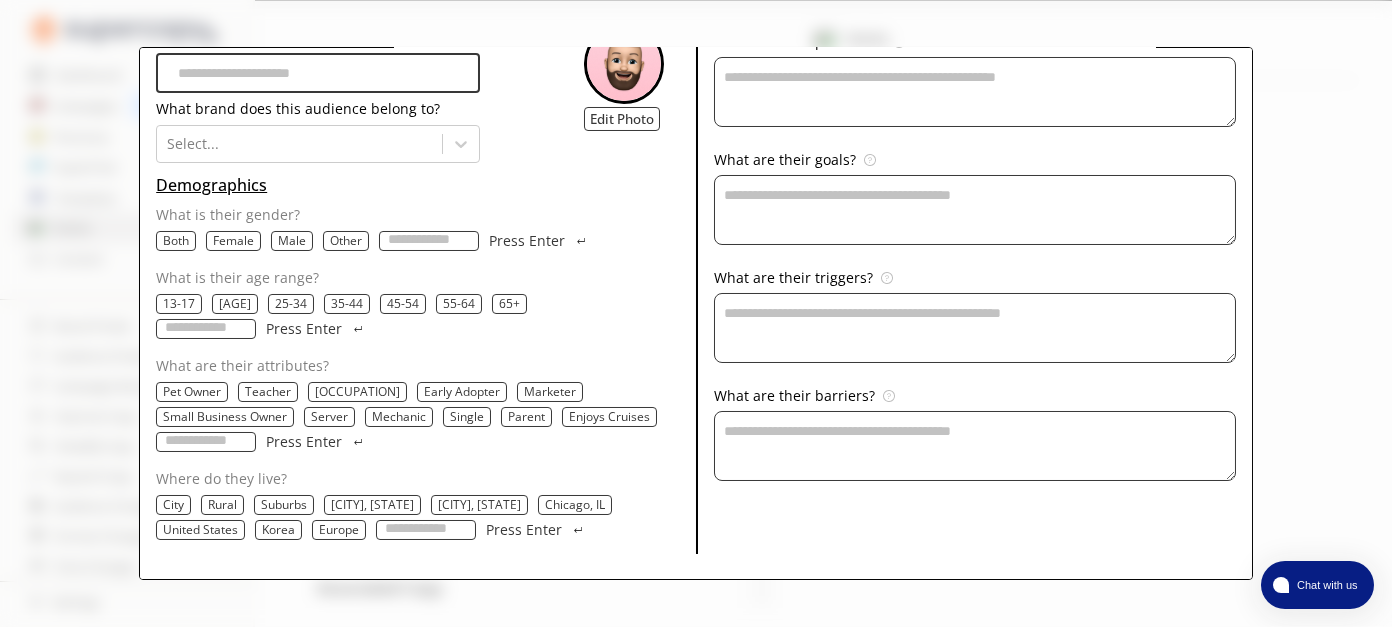 click on "Audience Persona Cancel Save Persona Audience Name This will be used just for saving purposes. What brand does this audience belong to? Select... Edit Photo  Demographics What is their gender? Both Female Male Other Press Enter   What is their age range? 13-17 [AGE] 35-44 45-54 55-64 65+ Press Enter   What are their attributes? Pet Owner Teacher College Student Early Adopter Marketer Small Business Owner Server Mechanic Single Parent Enjoys Cruises Press Enter   Where do they live? City Rural Suburbs [CITY], [STATE] [CITY], [STATE] United States Korea Europe Press Enter   Psychographics Psychographics are the attitudes, interests, and values of your audience. What are their problems? Identify obstacles that may prevent your audience from engaging with your brand. What are their goals? Clarify what your audience hopes to achieve—so your content aligns with their aspirations. What are their triggers? Spot the moments or events that drive your audience to take action. What are their barriers?" at bounding box center (696, 313) 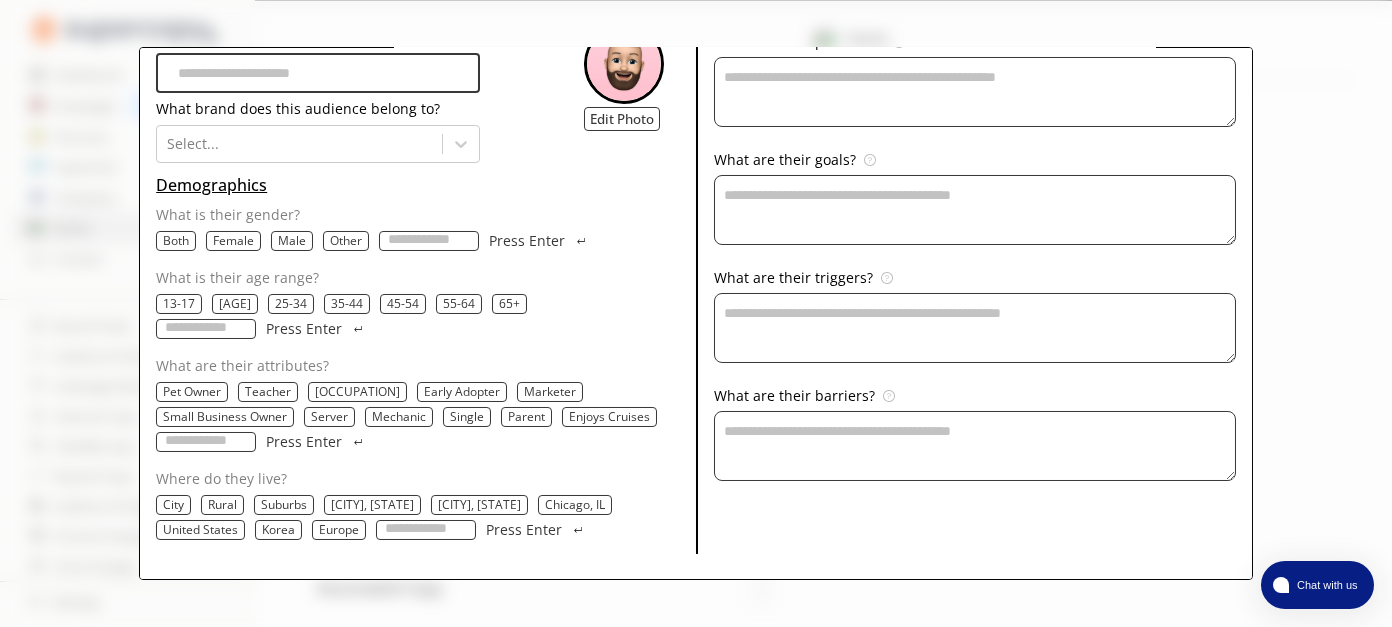 click on "Audience Persona Cancel Save Persona Audience Name This will be used just for saving purposes. What brand does this audience belong to? Select... Edit Photo  Demographics What is their gender? Both Female Male Other Press Enter   What is their age range? 13-17 [AGE] 35-44 45-54 55-64 65+ Press Enter   What are their attributes? Pet Owner Teacher College Student Early Adopter Marketer Small Business Owner Server Mechanic Single Parent Enjoys Cruises Press Enter   Where do they live? City Rural Suburbs [CITY], [STATE] [CITY], [STATE] United States Korea Europe Press Enter   Psychographics Psychographics are the attitudes, interests, and values of your audience. What are their problems? Identify obstacles that may prevent your audience from engaging with your brand. What are their goals? Clarify what your audience hopes to achieve—so your content aligns with their aspirations. What are their triggers? Spot the moments or events that drive your audience to take action. What are their barriers?" at bounding box center [696, 313] 